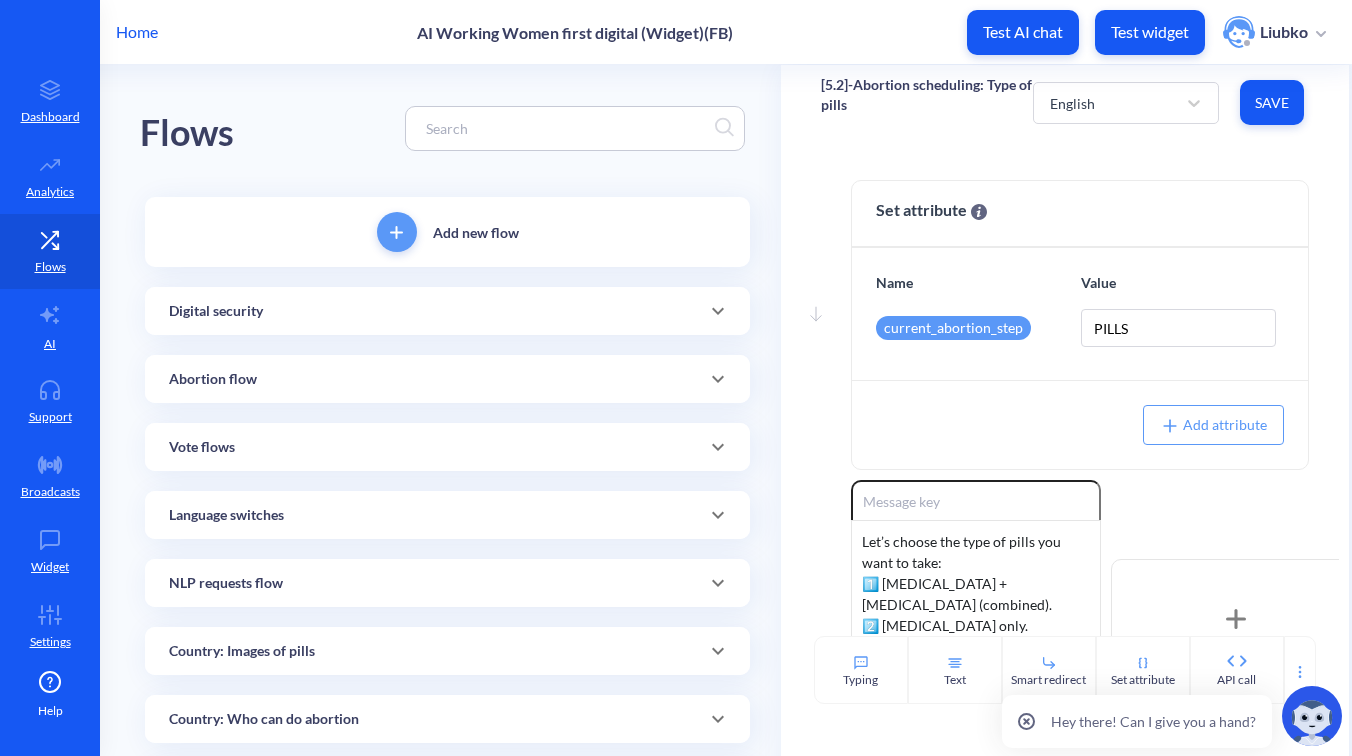 scroll, scrollTop: 0, scrollLeft: 0, axis: both 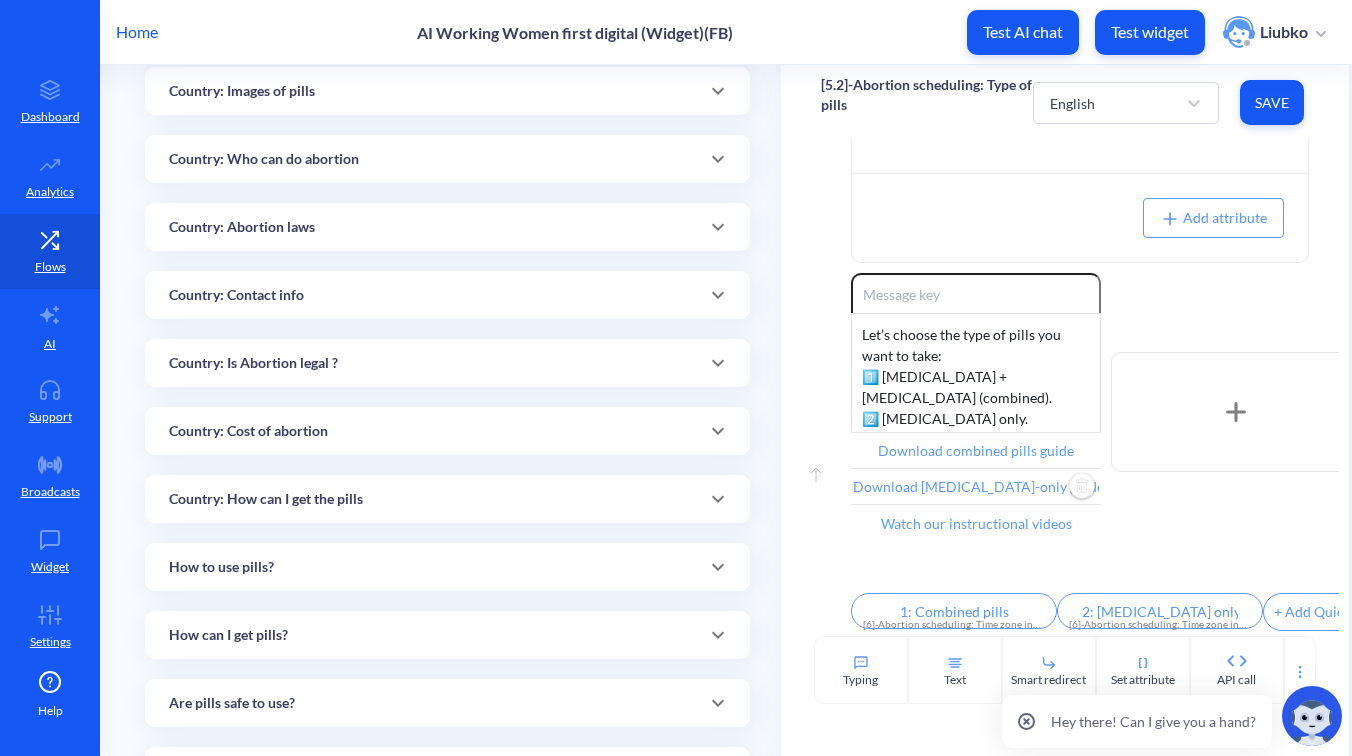 click on "Country: Contact info" at bounding box center (447, 295) 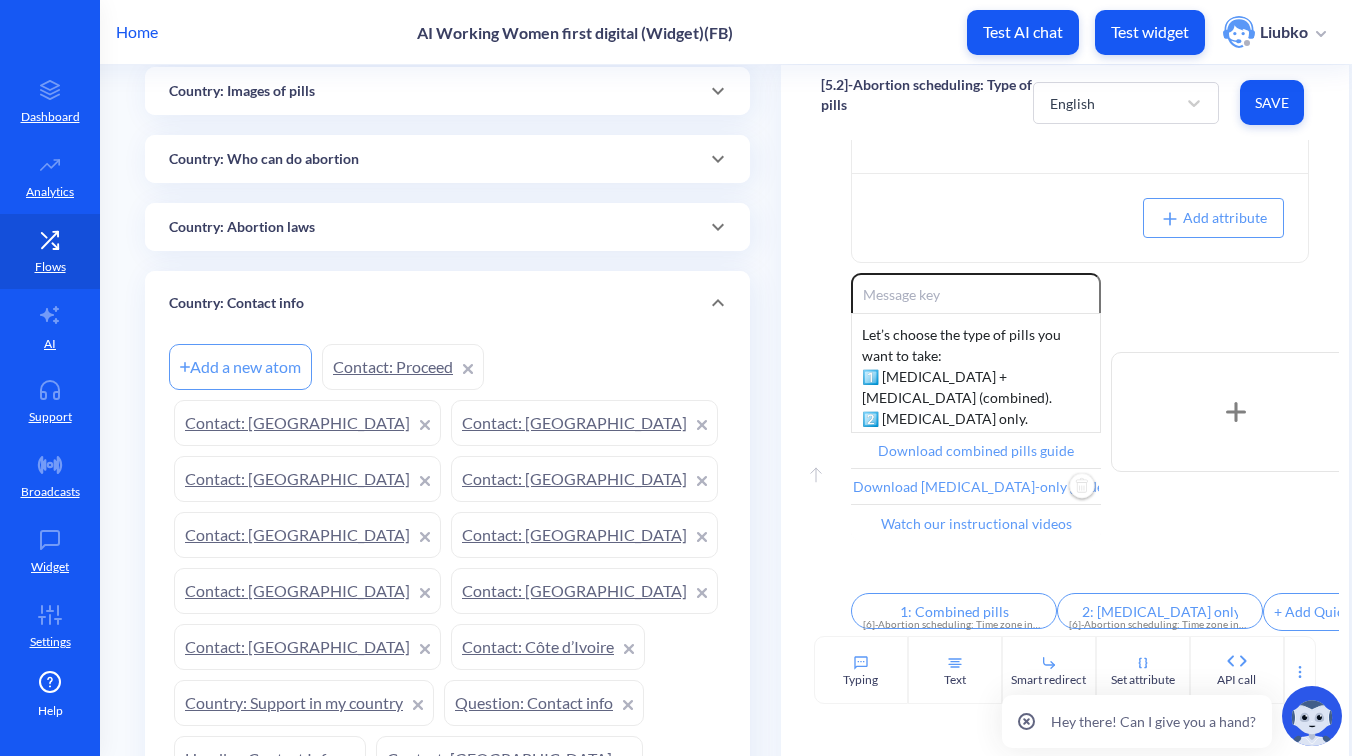 click on "Country: Contact info" at bounding box center [447, 303] 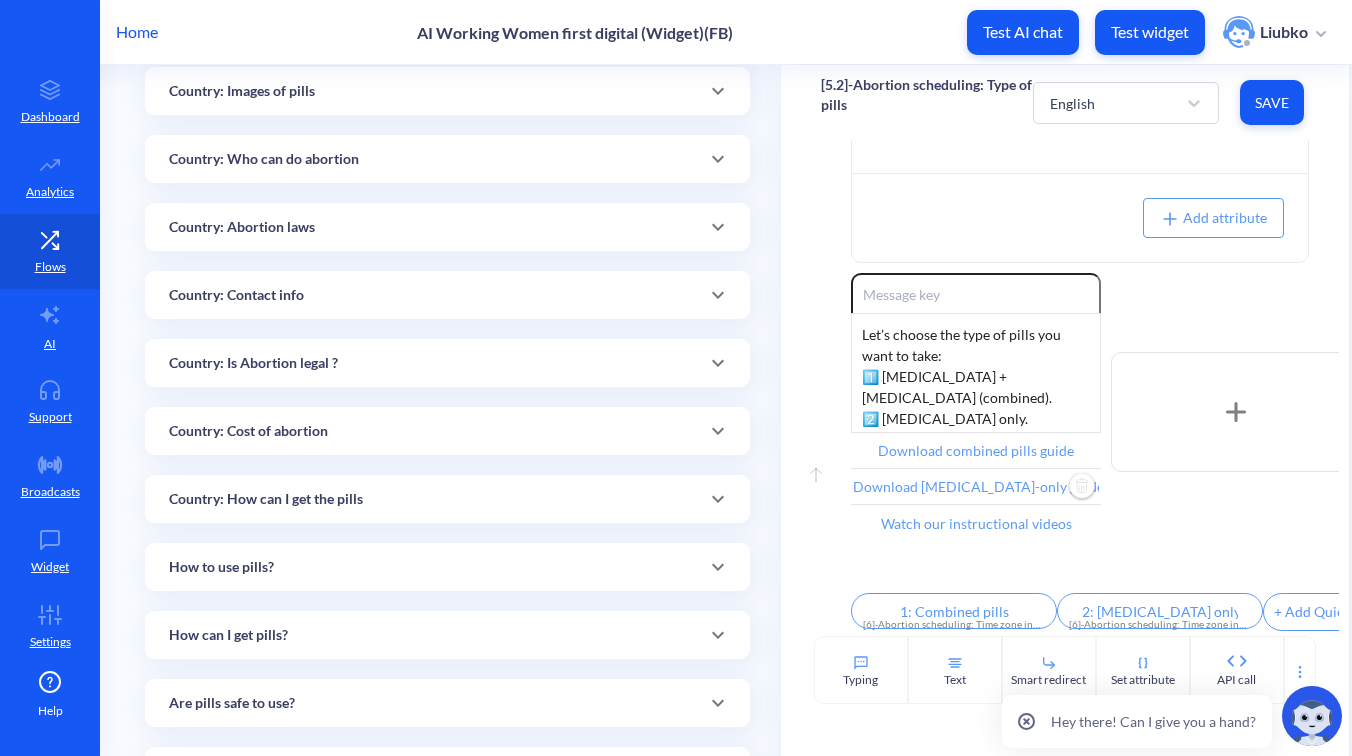 click on "Country: Is Abortion legal ?" at bounding box center [447, 363] 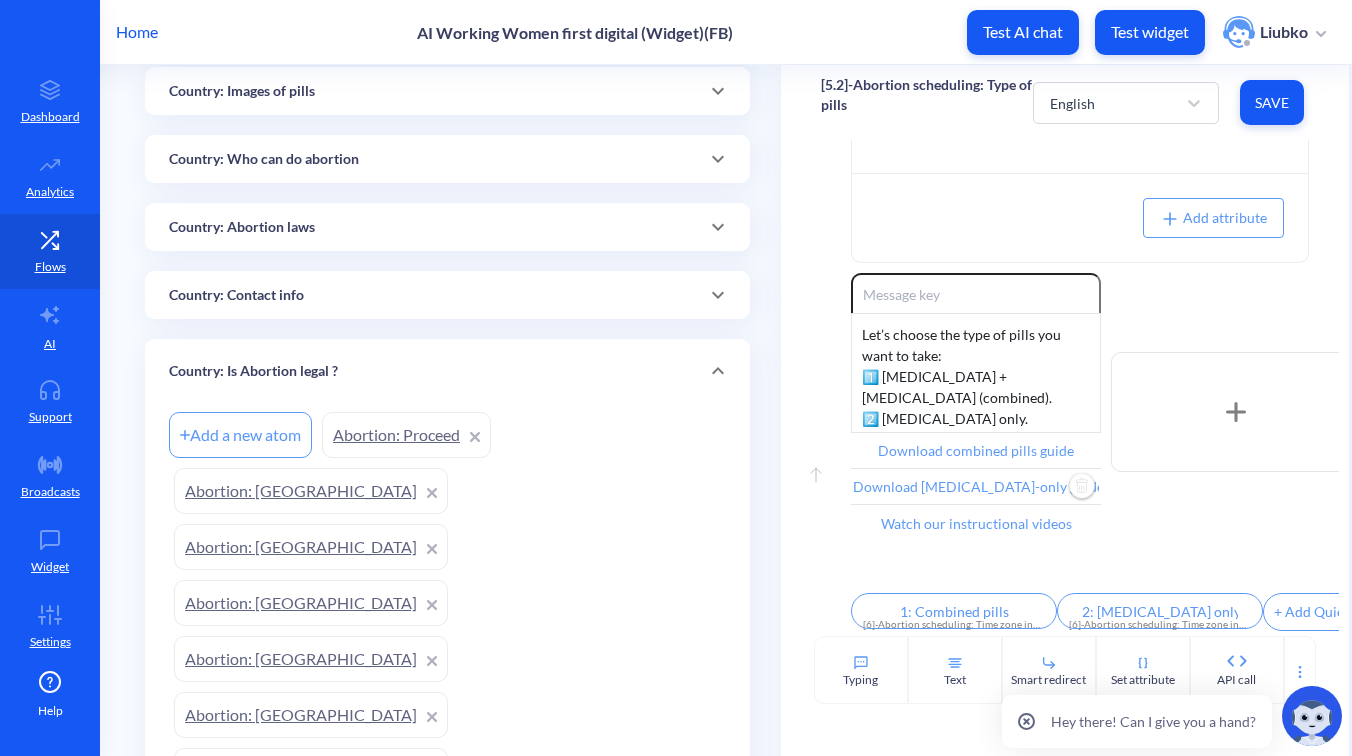 click on "Country: Is Abortion legal ?" at bounding box center [447, 371] 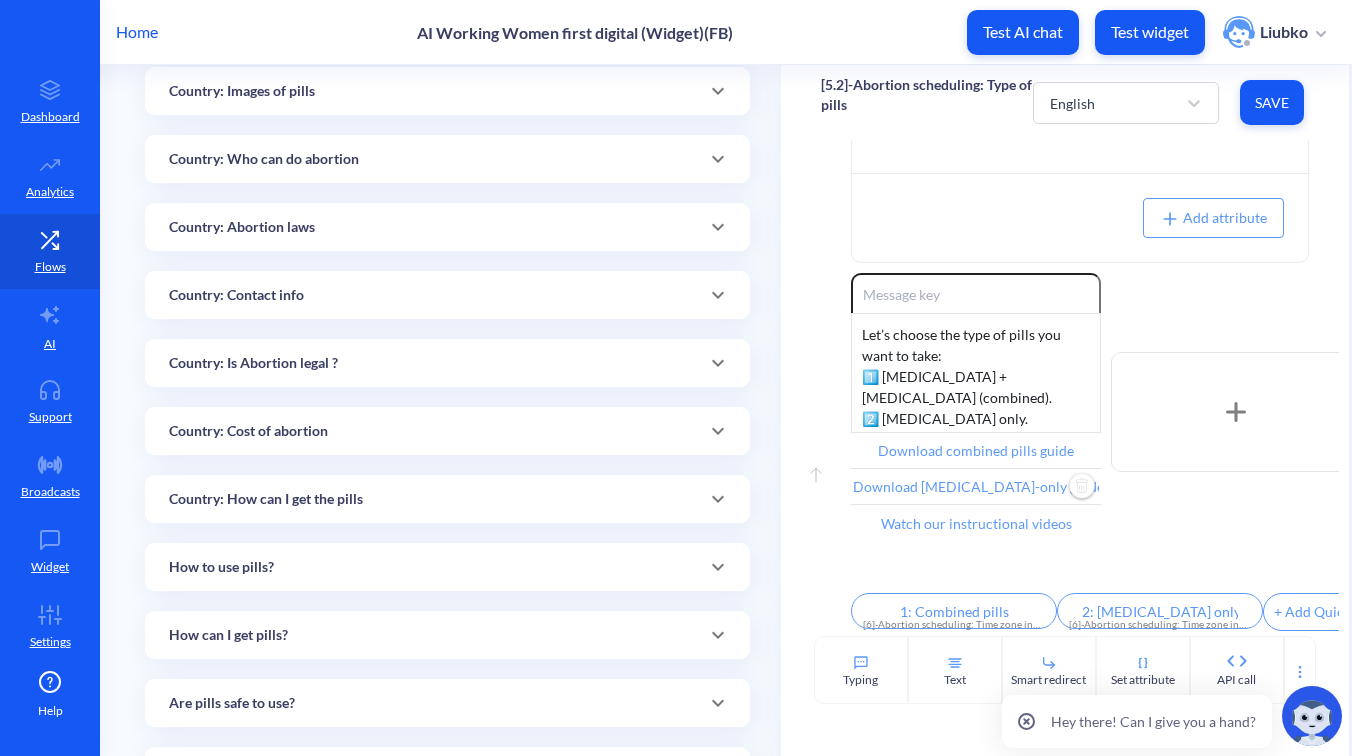 click on "Country: Cost of abortion" at bounding box center (447, 431) 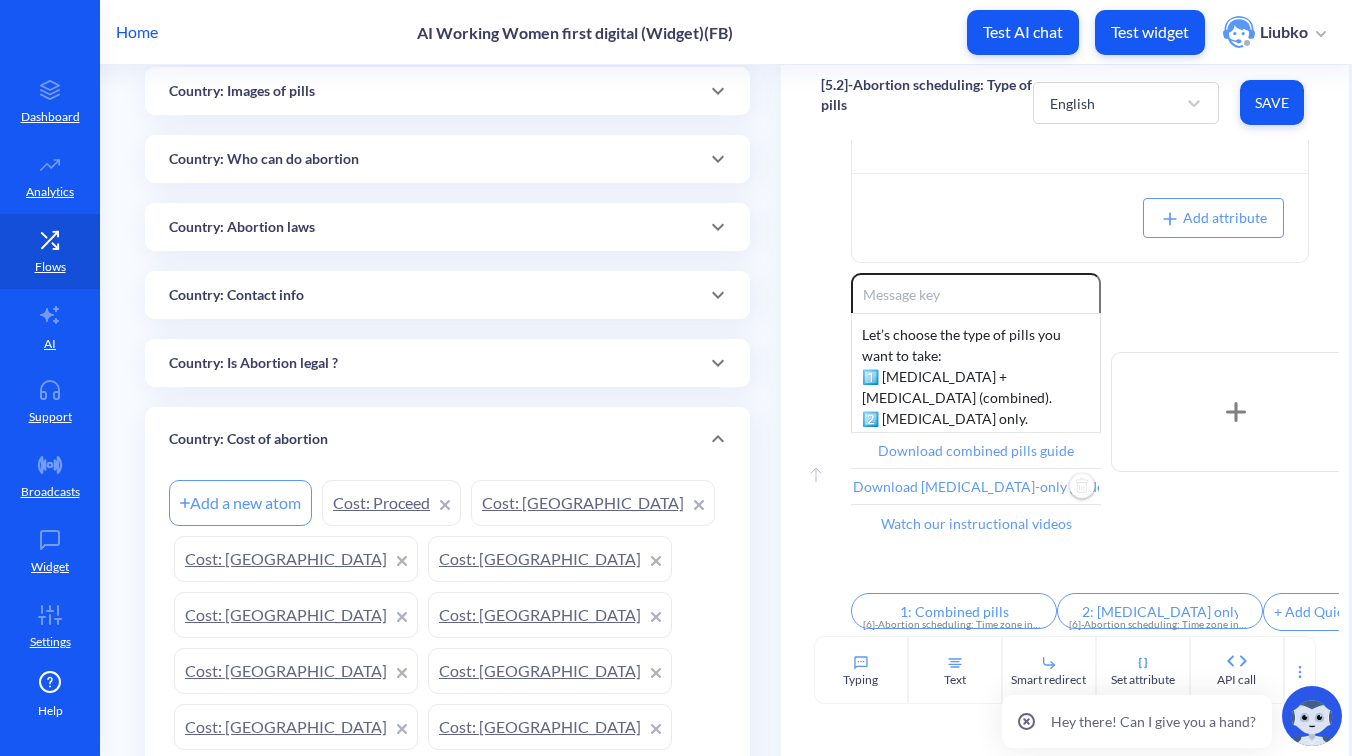 click on "Country: Cost of abortion" at bounding box center [447, 439] 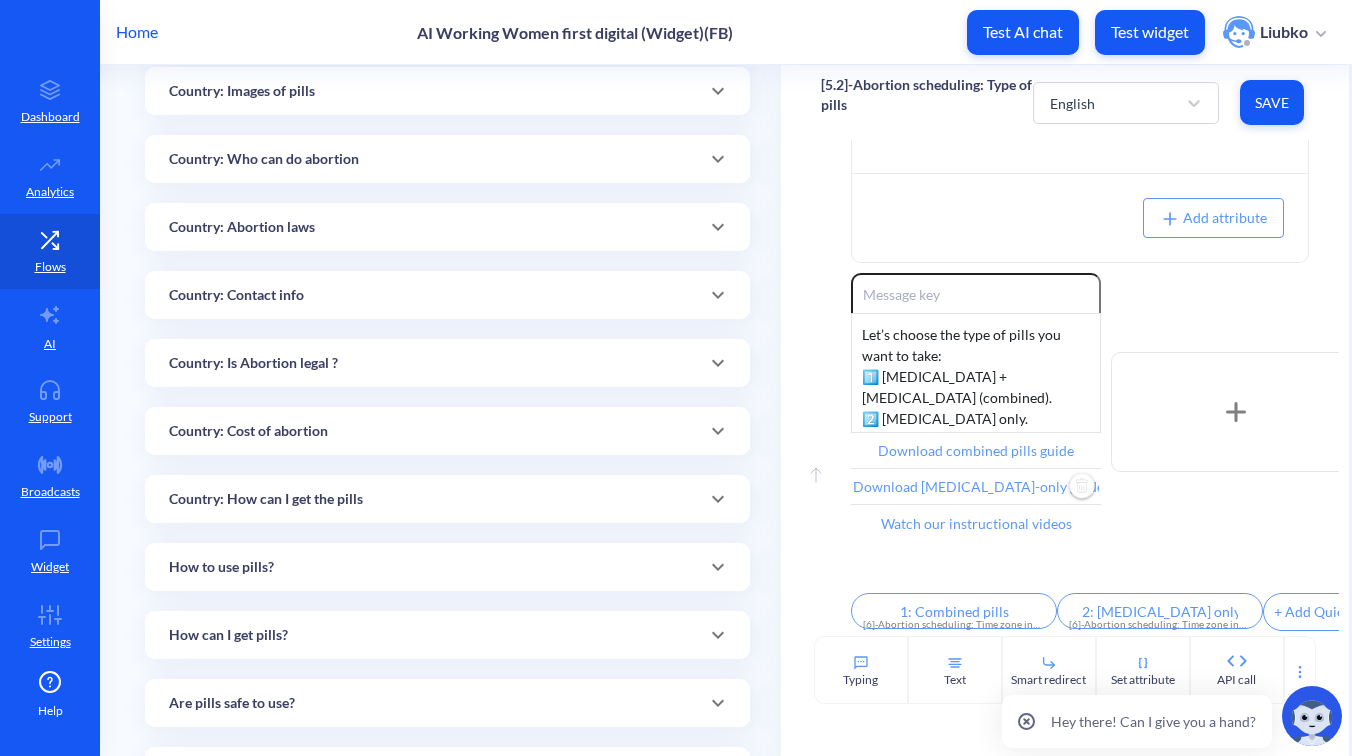 click on "Country: How can I get the pills" at bounding box center [447, 499] 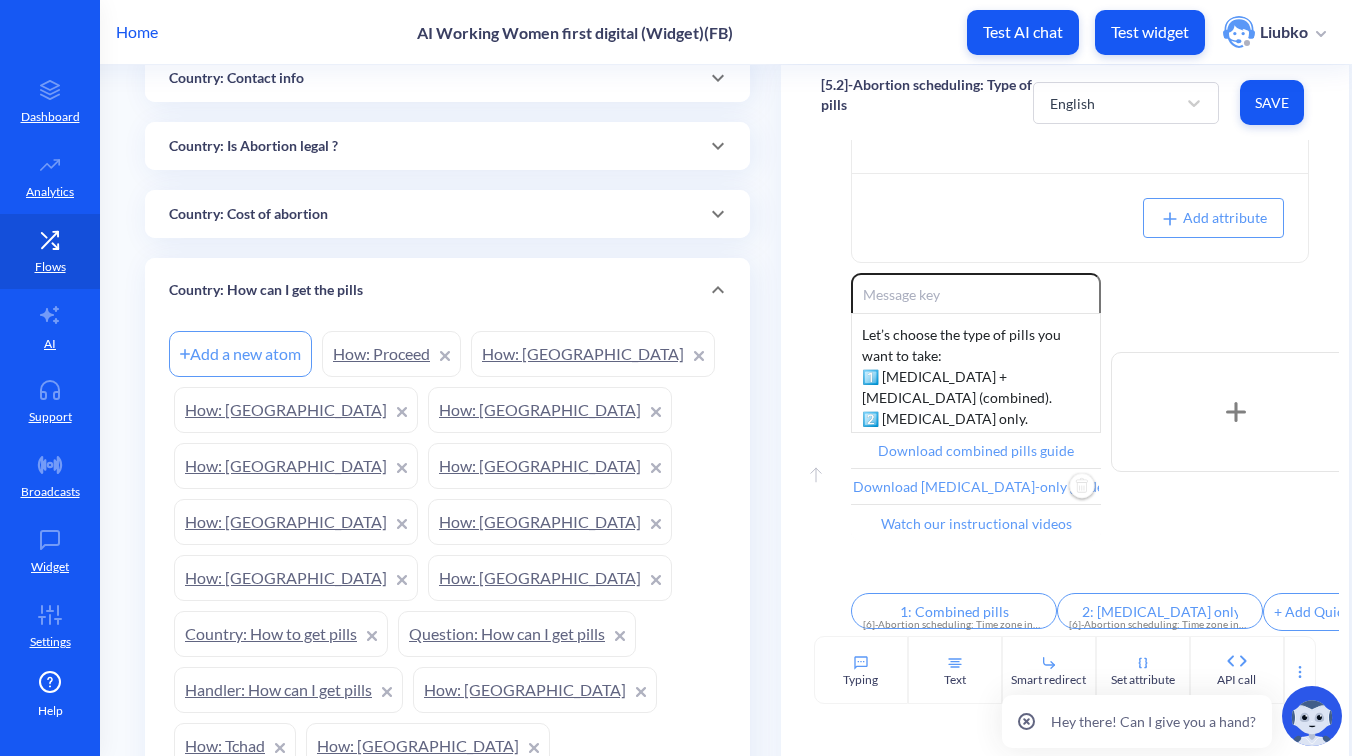 scroll, scrollTop: 765, scrollLeft: 0, axis: vertical 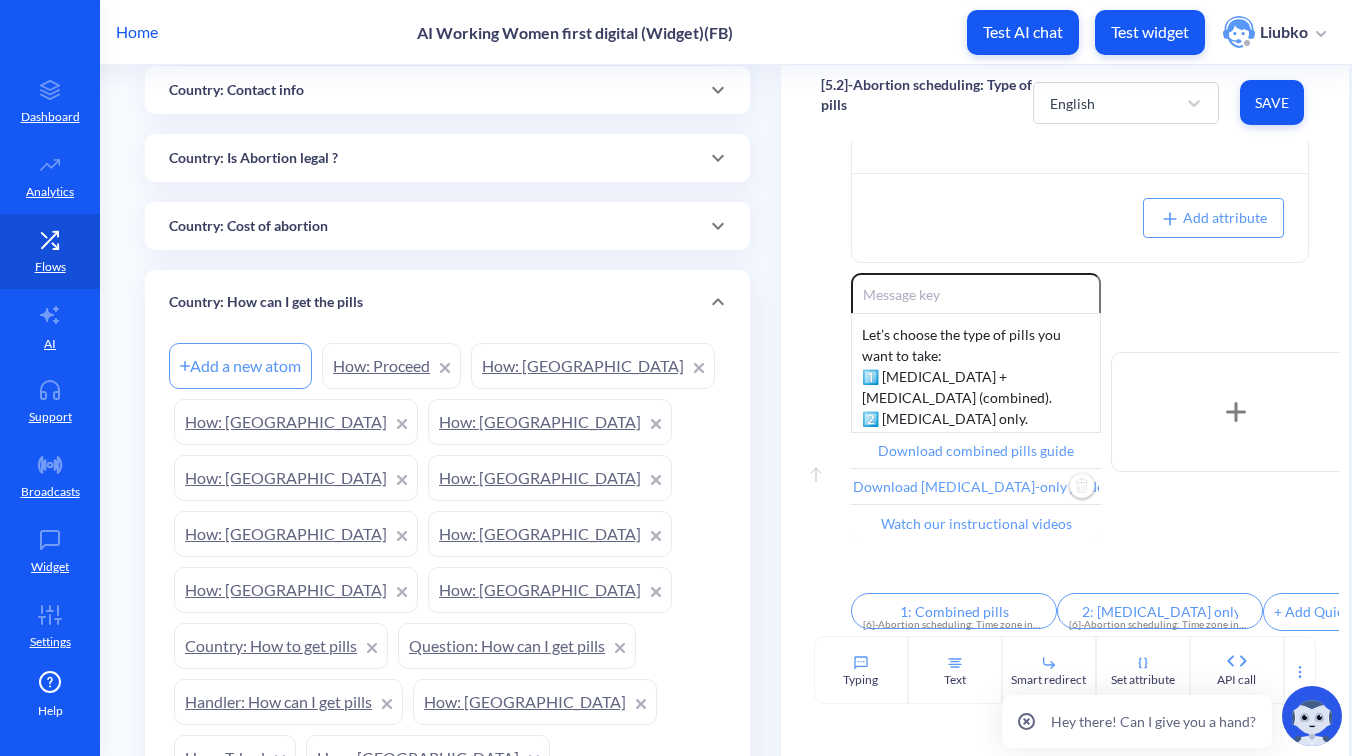click on "Country: How can I get the pills" at bounding box center (447, 302) 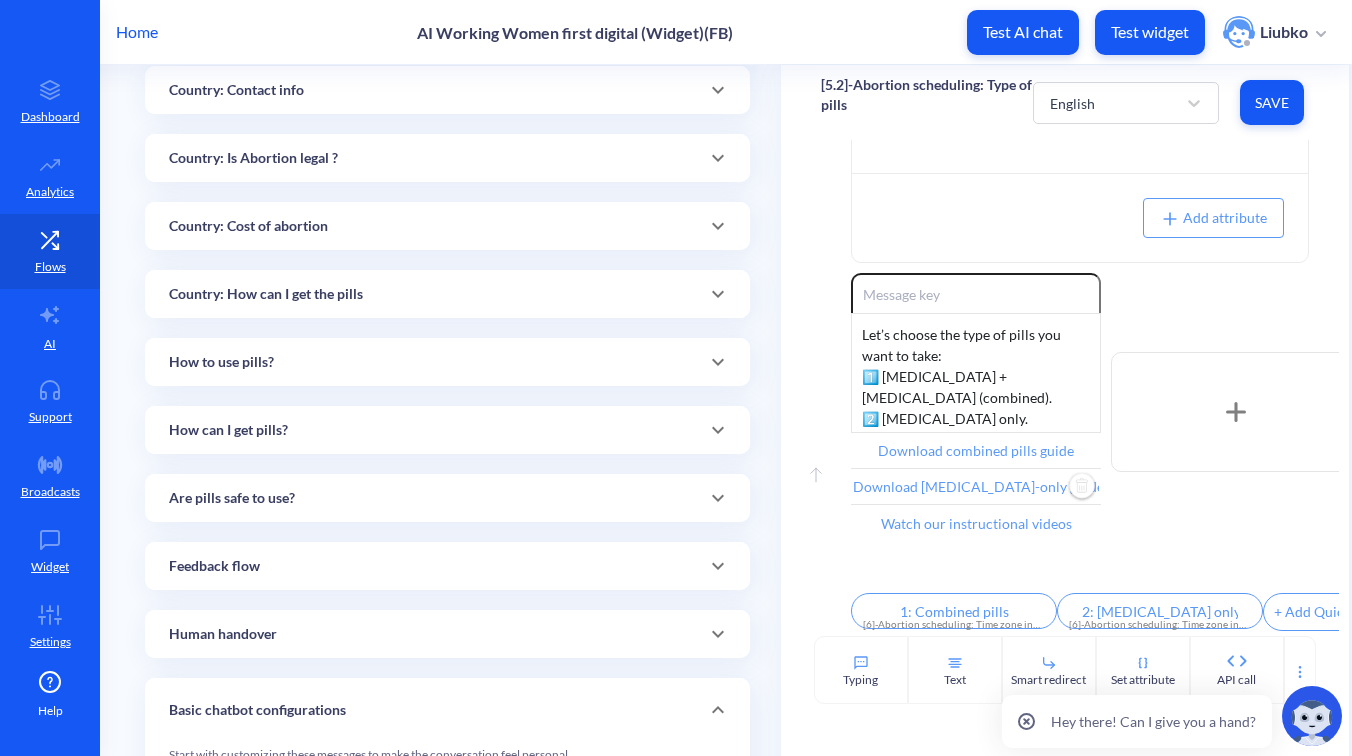 scroll, scrollTop: 888, scrollLeft: 0, axis: vertical 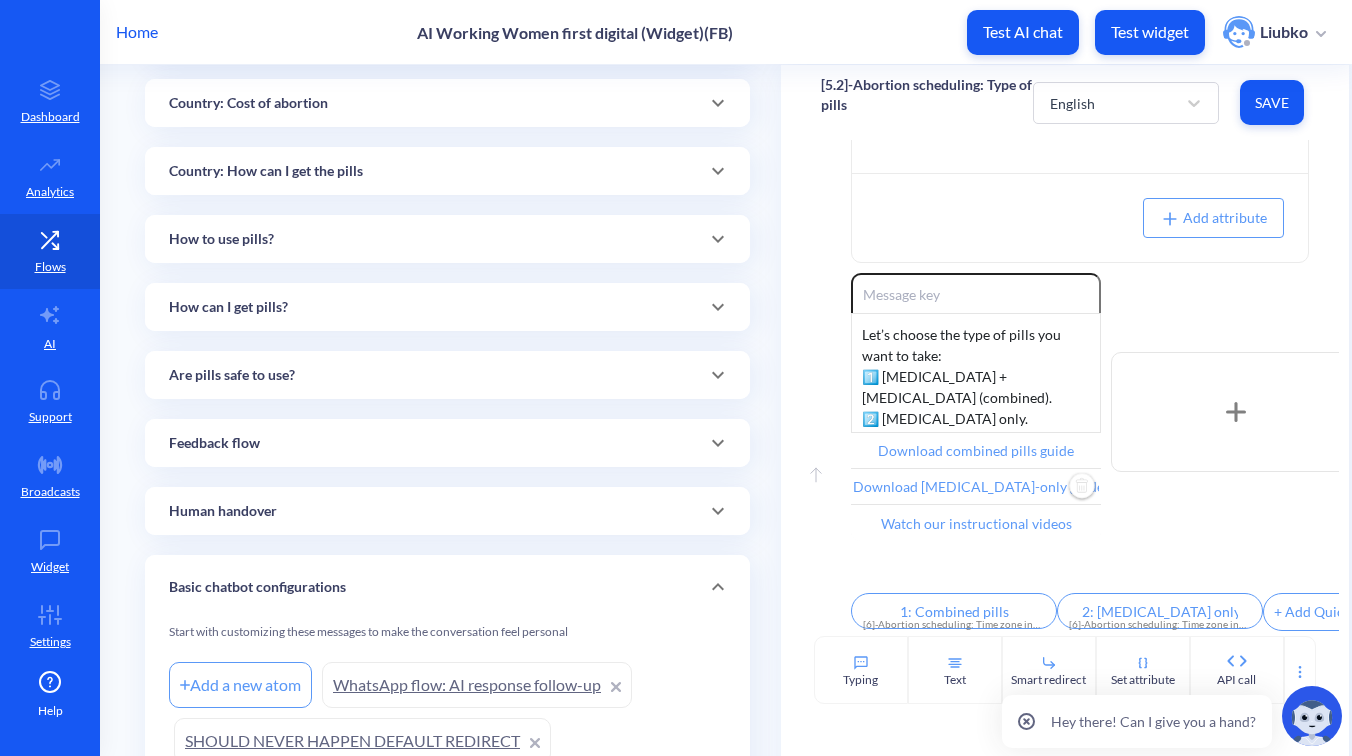 click on "Are pills safe to use?" at bounding box center (447, 375) 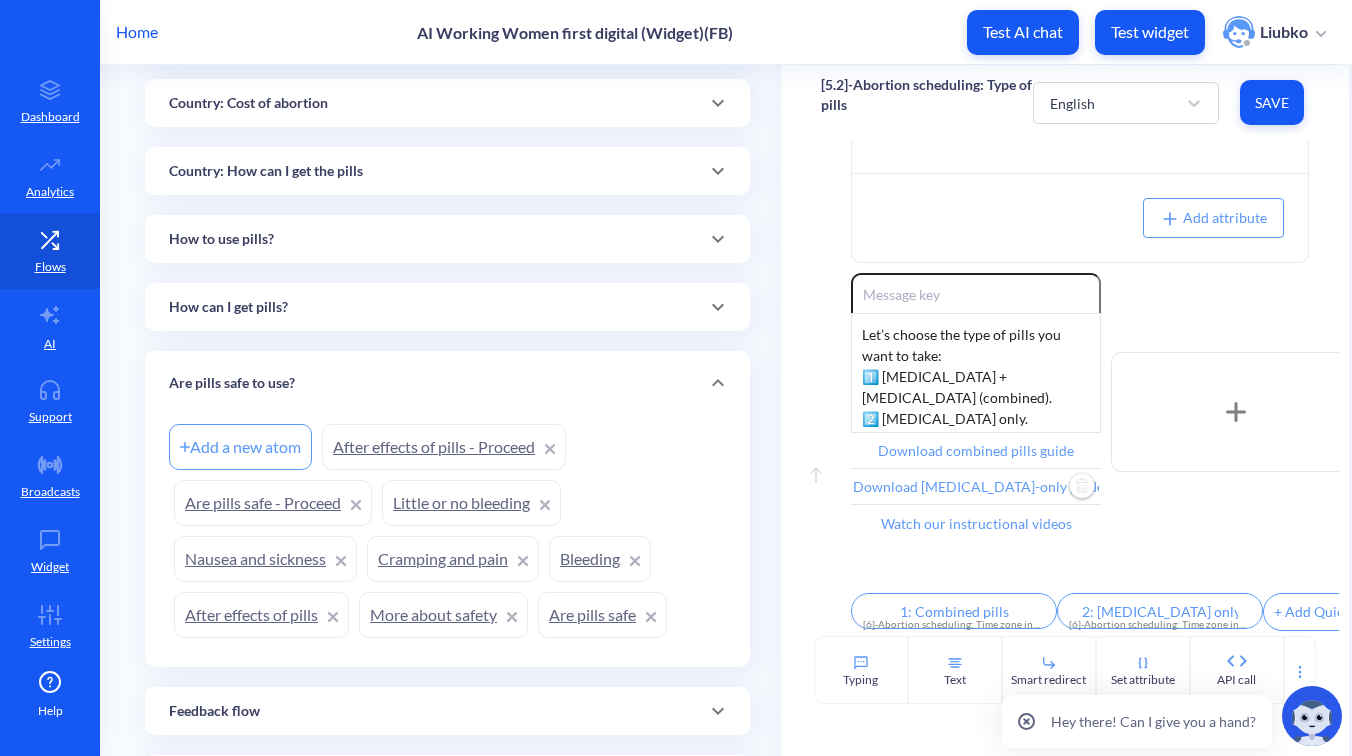 click on "Are pills safe to use?" at bounding box center [447, 383] 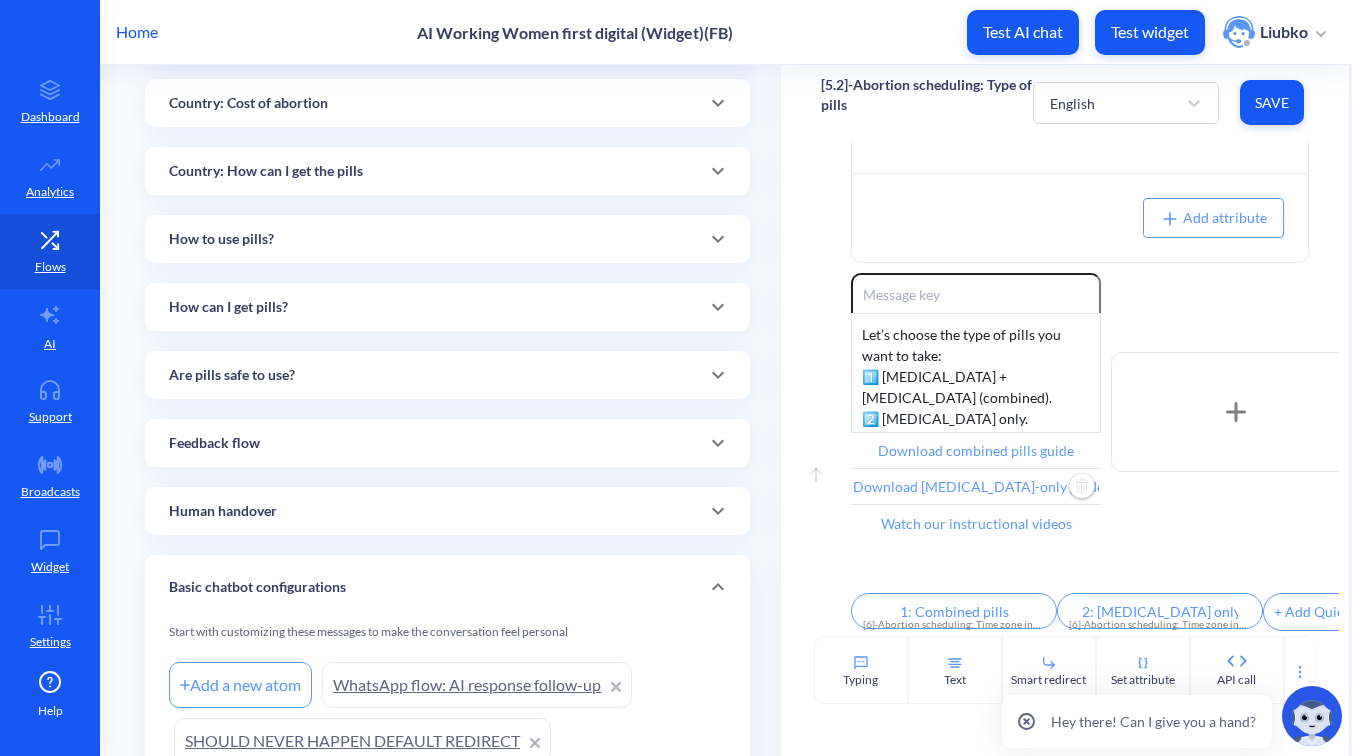 click on "How can I get pills?" at bounding box center (447, 307) 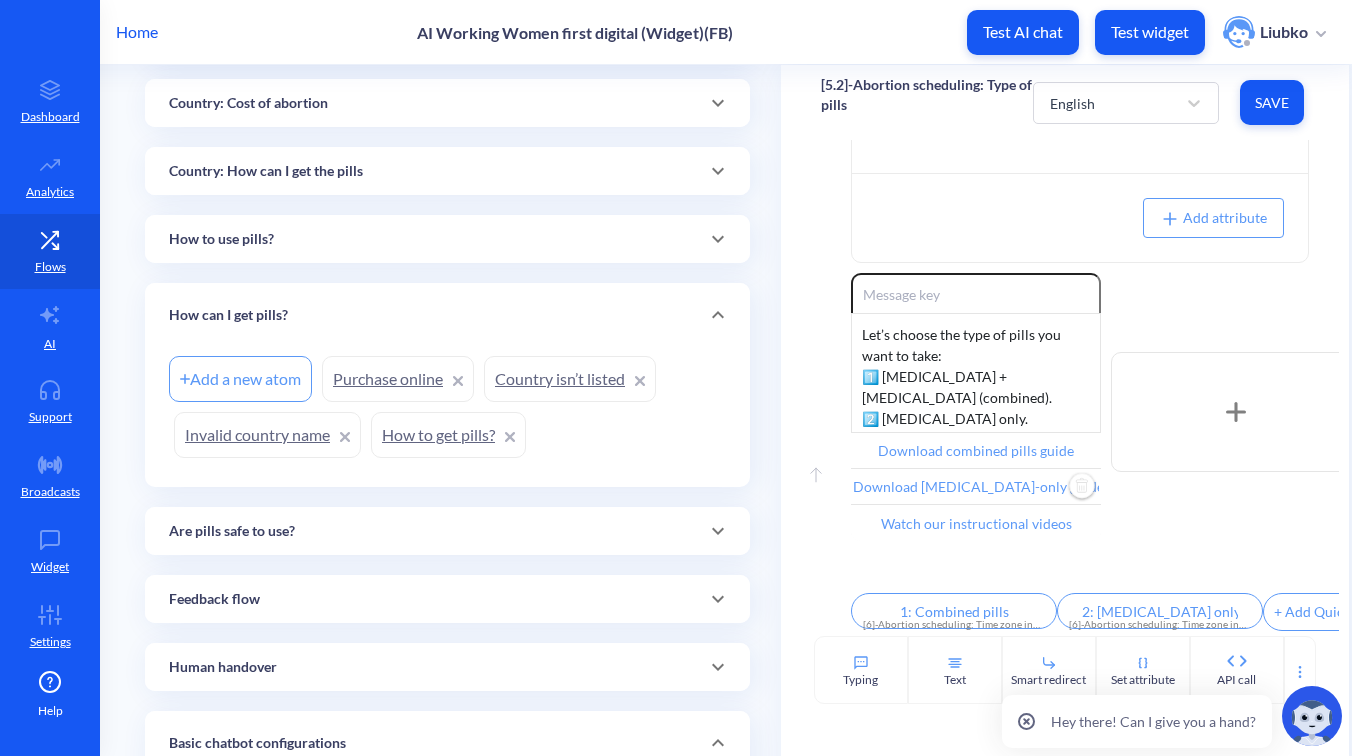 scroll, scrollTop: 910, scrollLeft: 0, axis: vertical 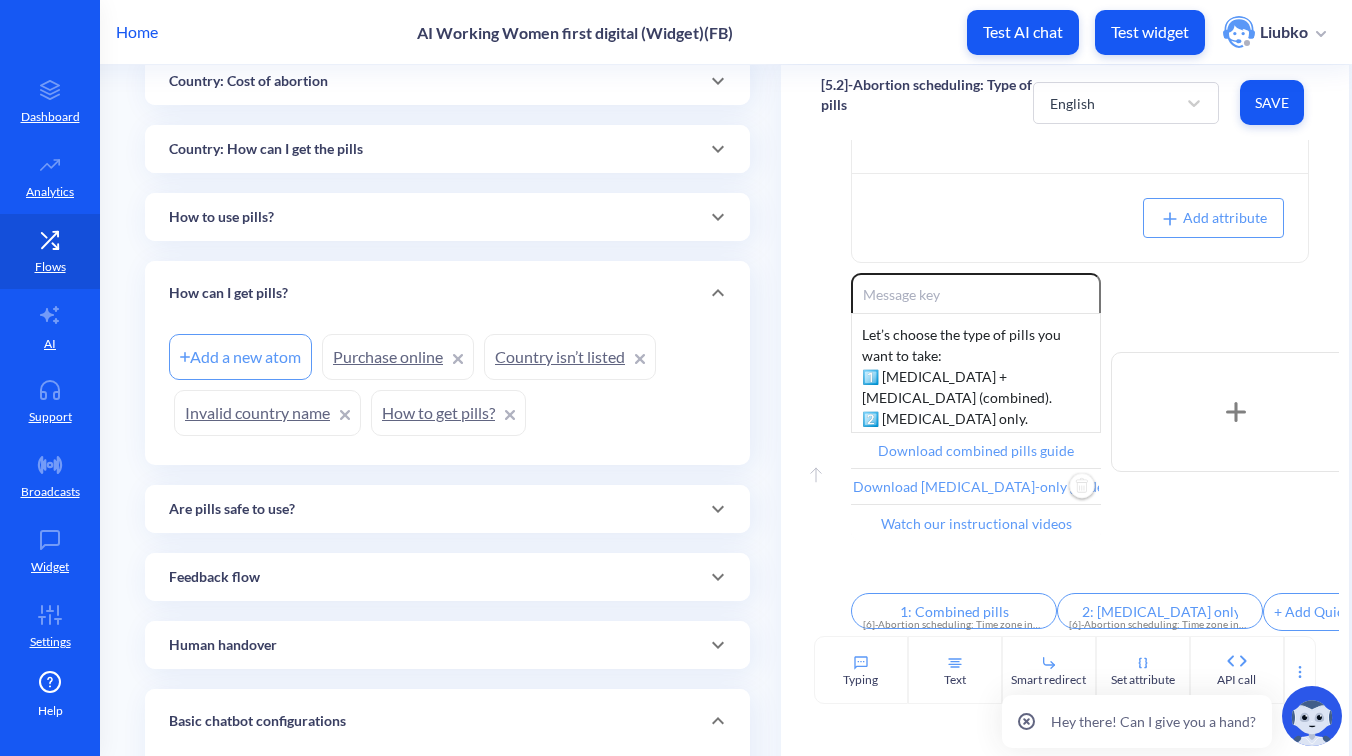 click on "How to use pills?" at bounding box center [447, 217] 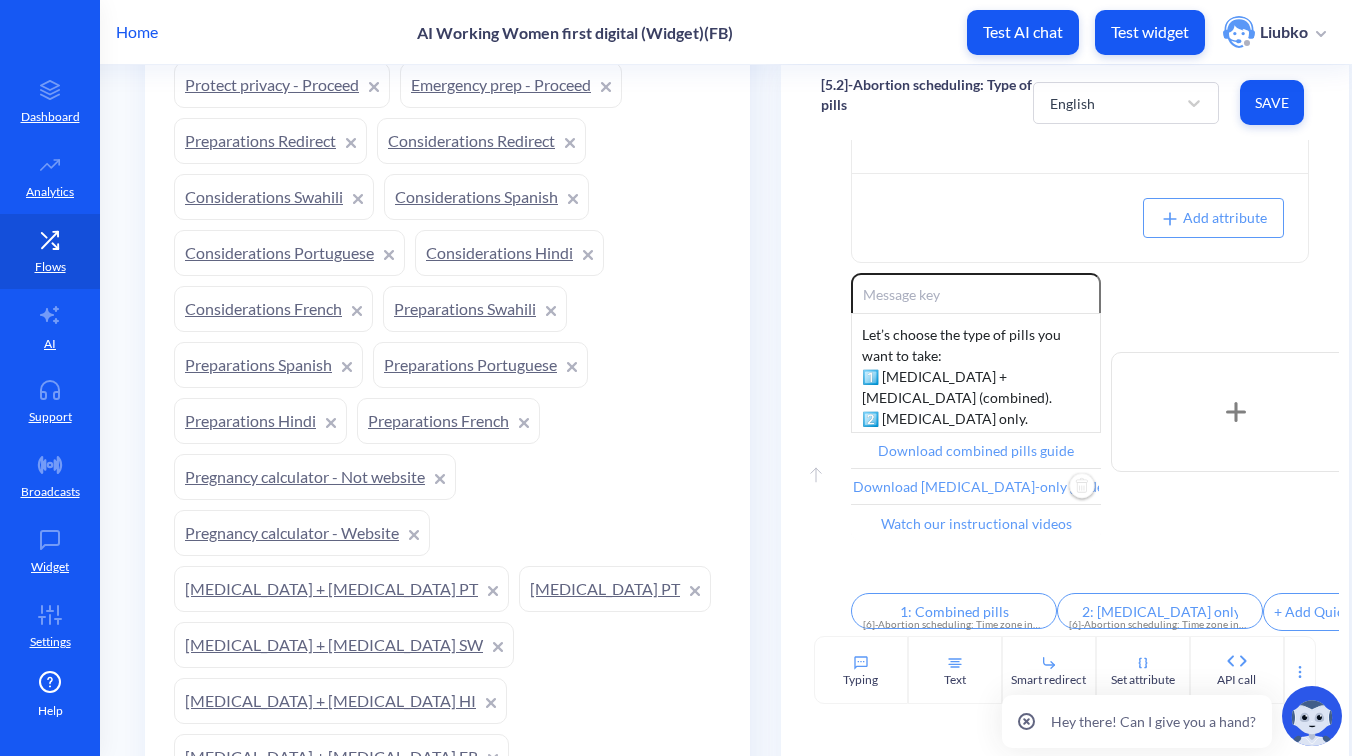 scroll, scrollTop: 1108, scrollLeft: 0, axis: vertical 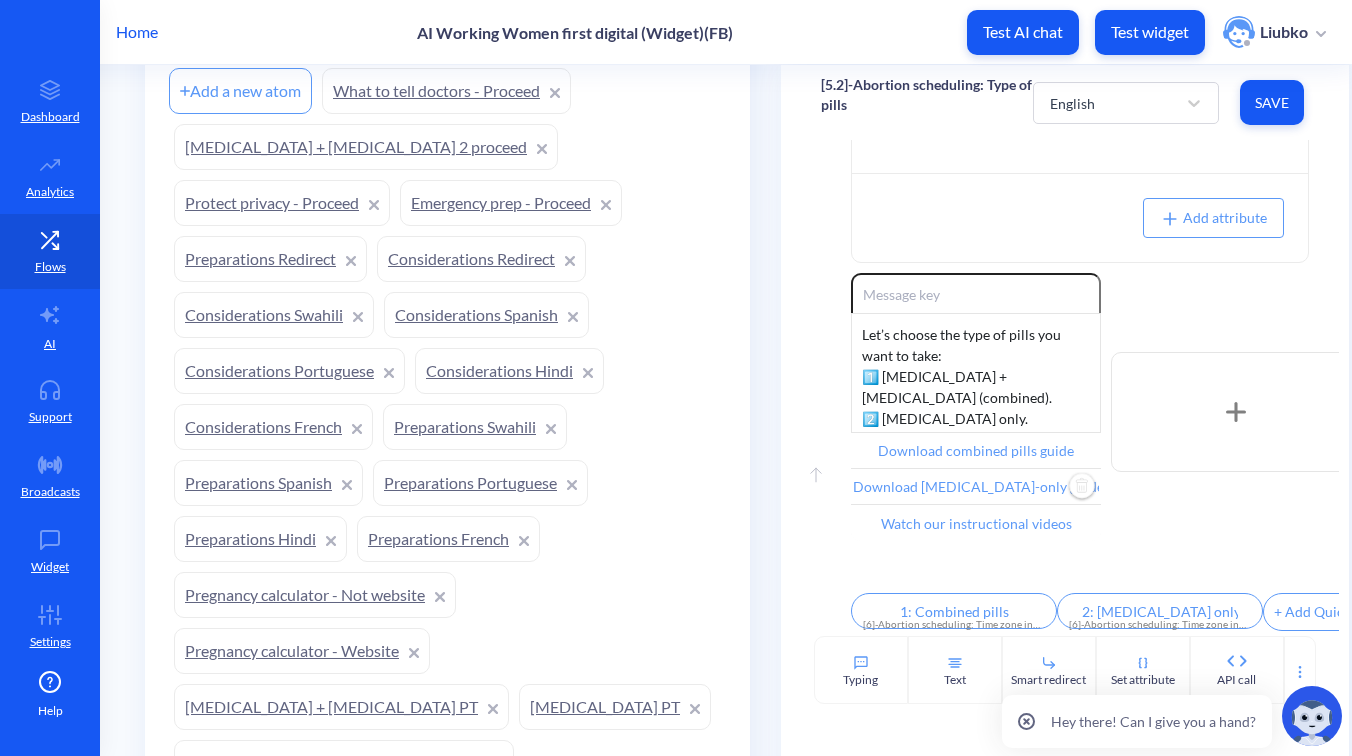 click on "Considerations Portuguese" at bounding box center [289, 371] 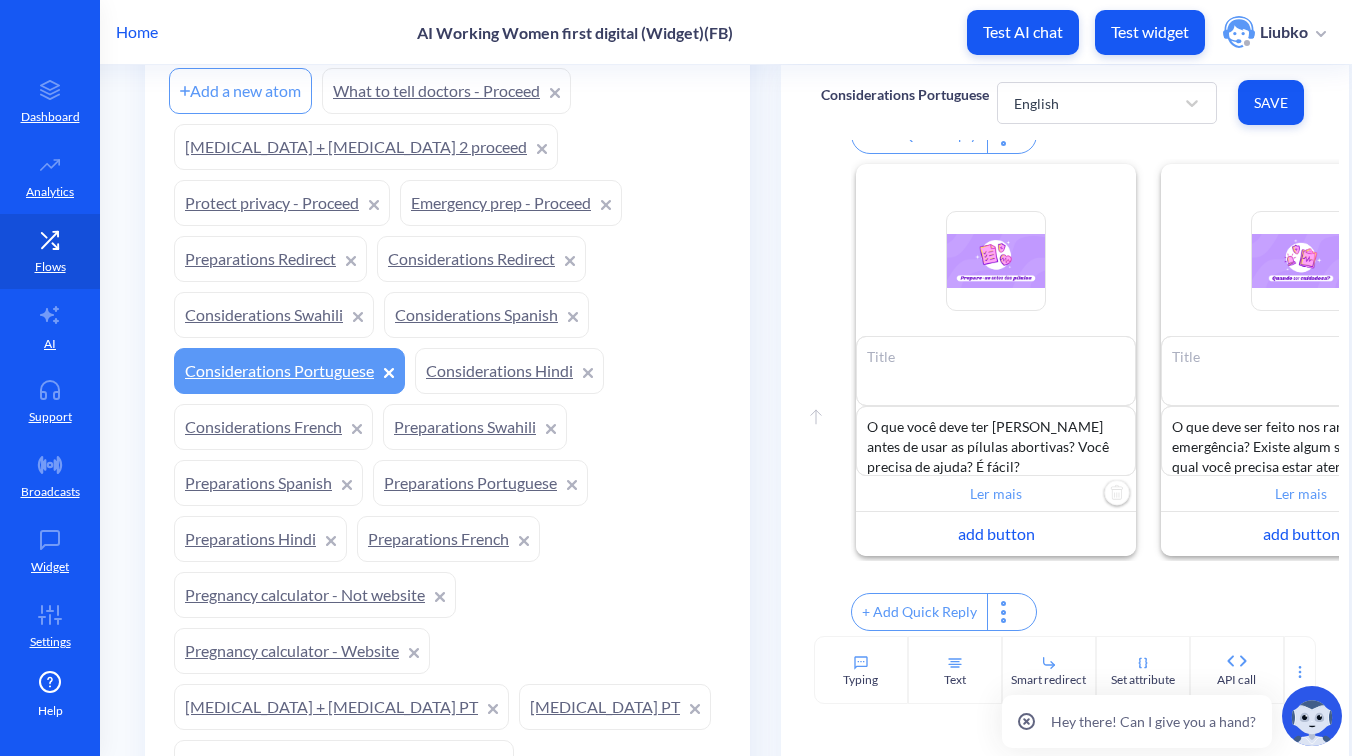 scroll, scrollTop: 444, scrollLeft: 0, axis: vertical 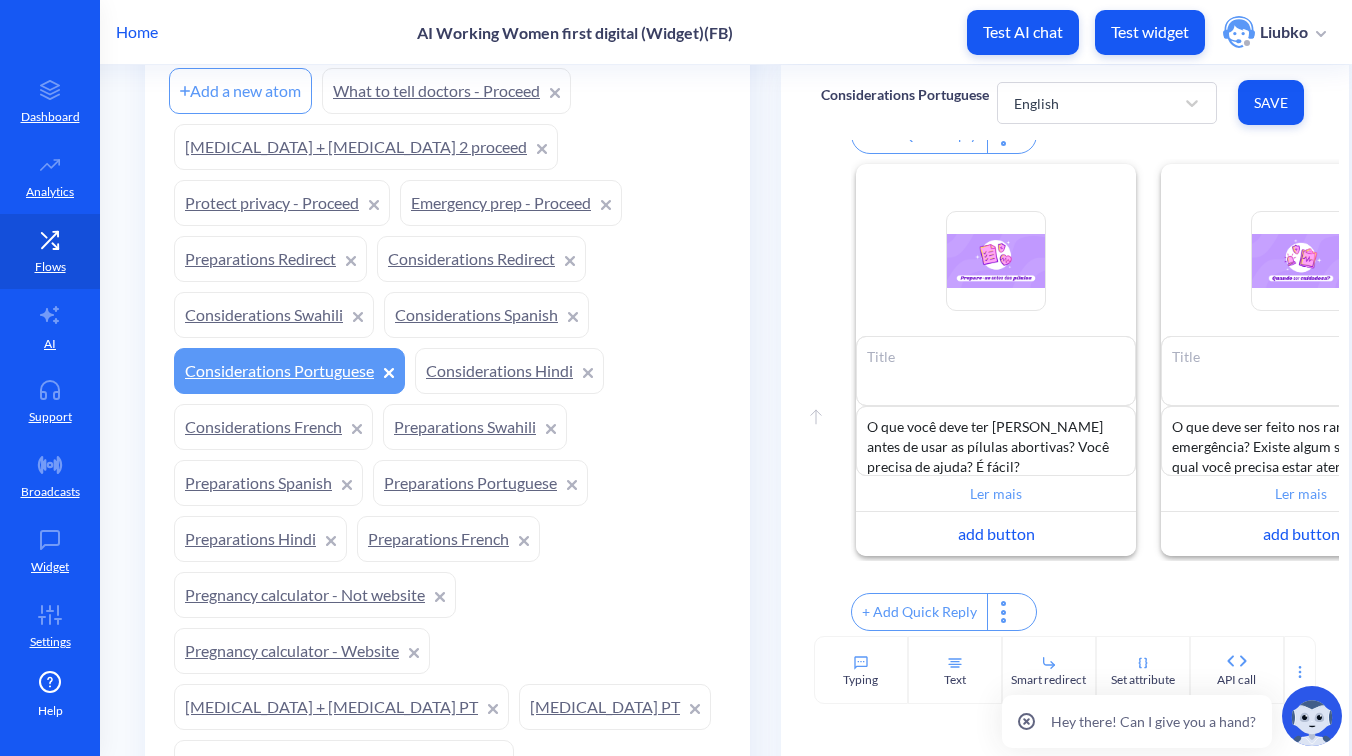click on "Preparations Spanish" at bounding box center (268, 483) 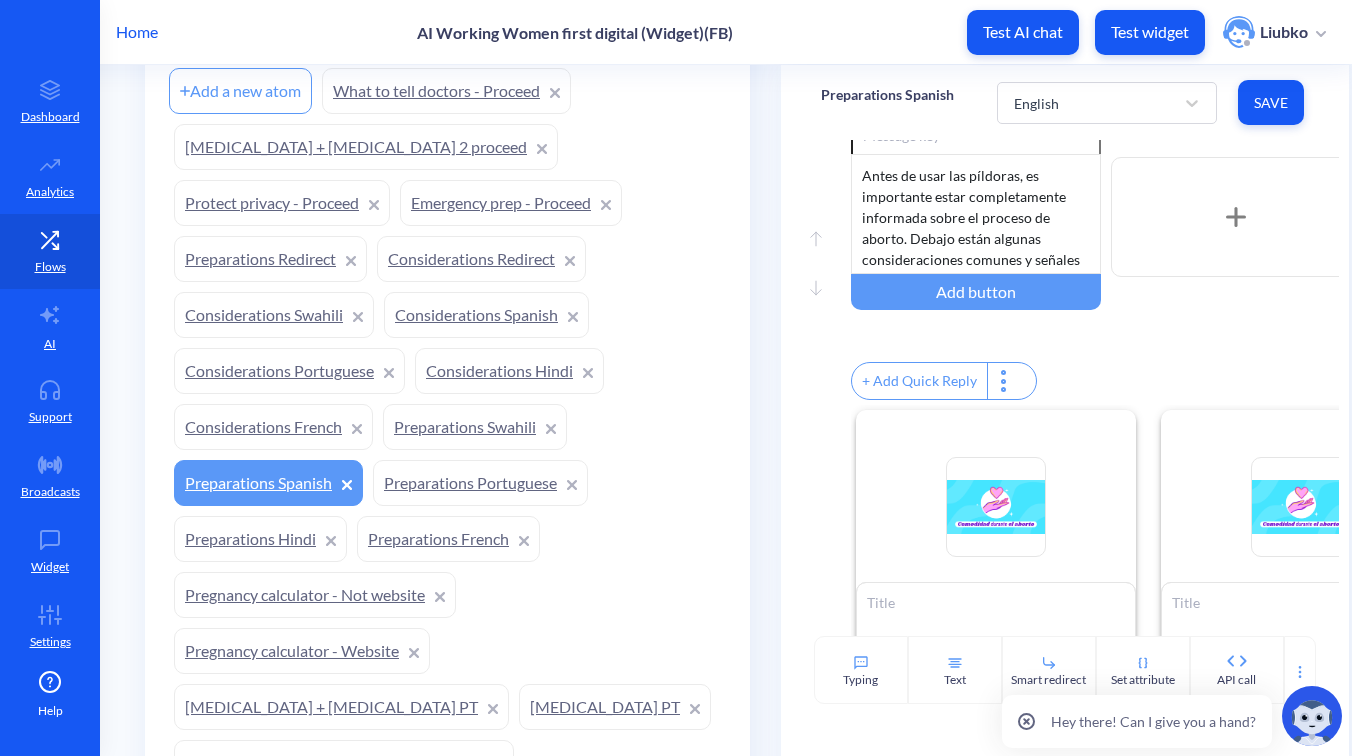 scroll, scrollTop: 444, scrollLeft: 0, axis: vertical 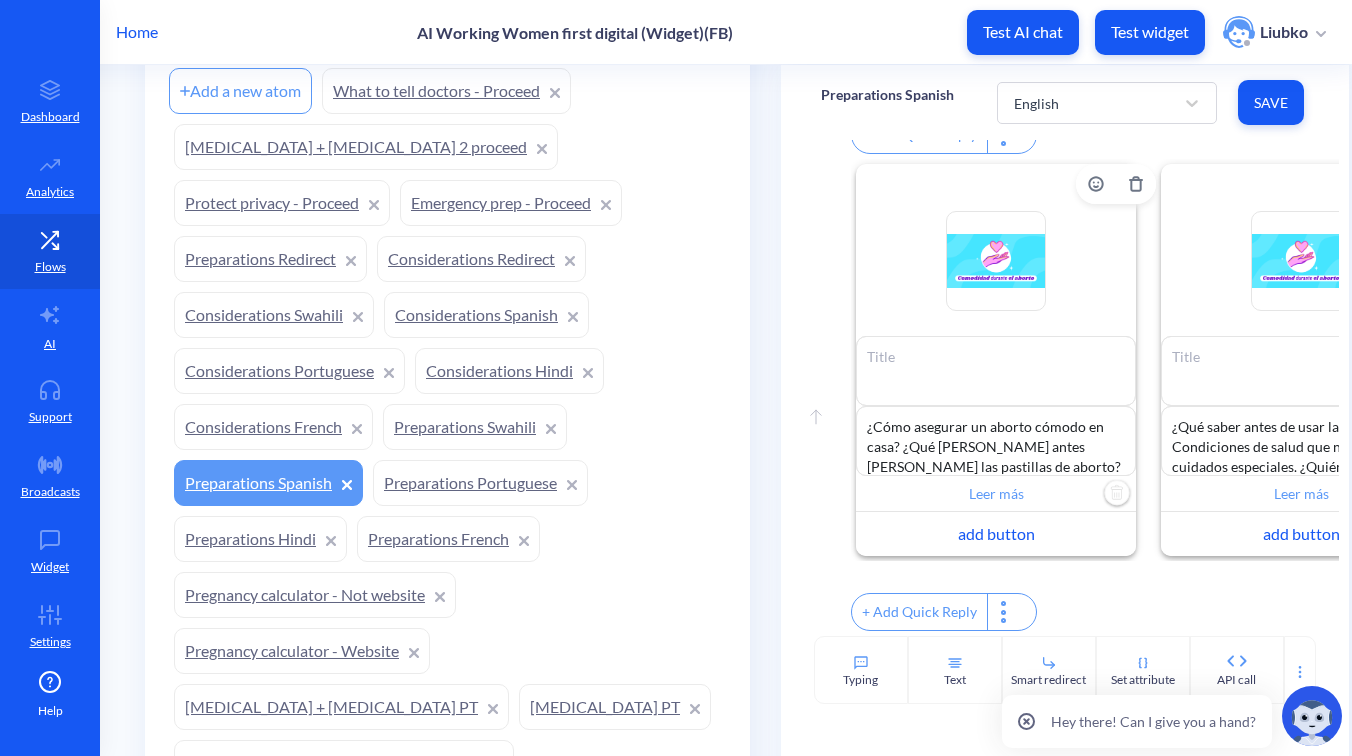 click on "Leer más" at bounding box center (996, 494) 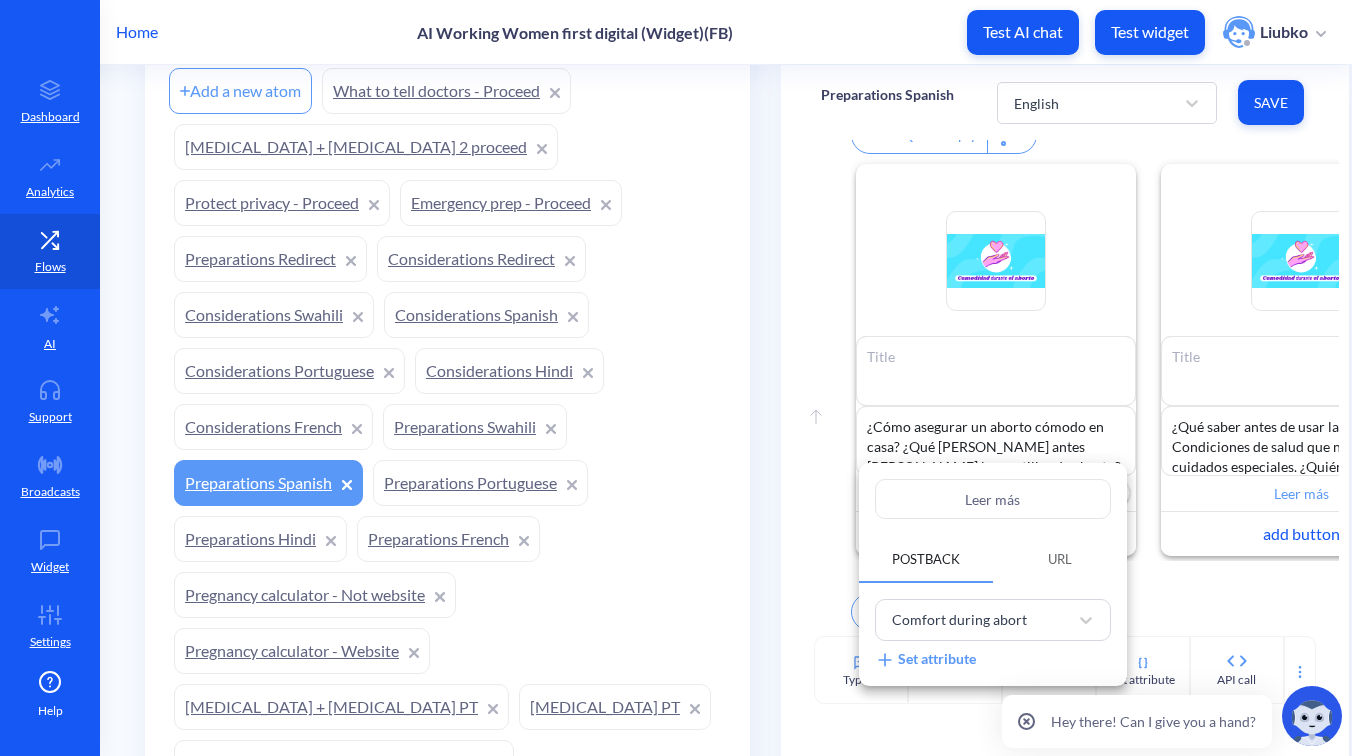 click at bounding box center (676, 378) 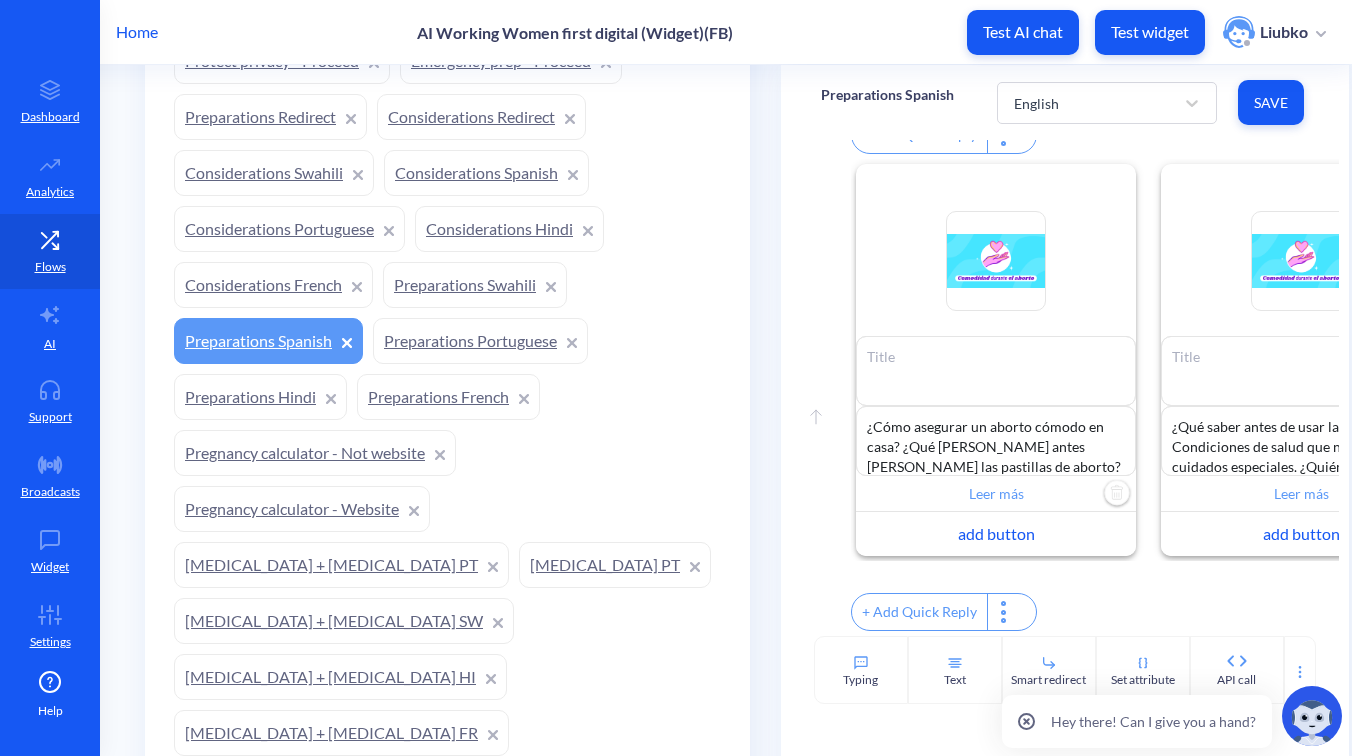scroll, scrollTop: 1261, scrollLeft: 0, axis: vertical 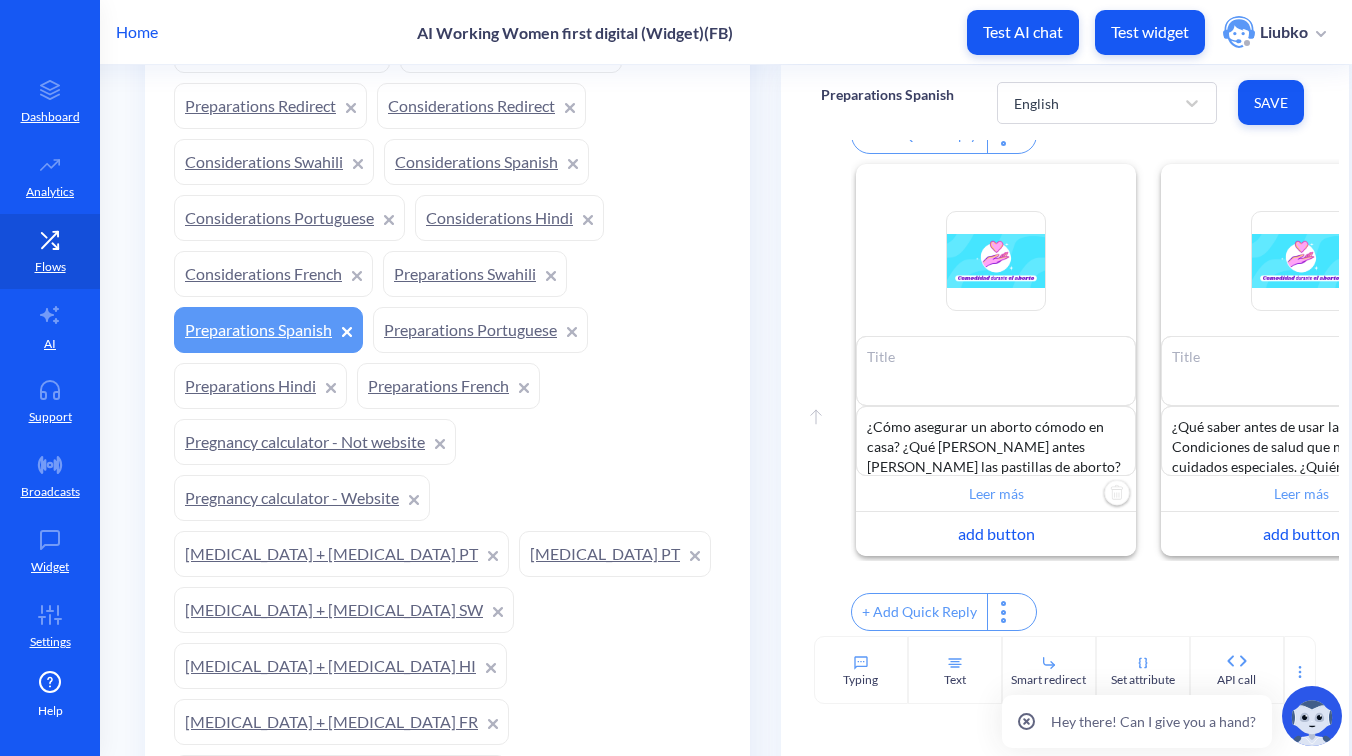 click on "[MEDICAL_DATA] + [MEDICAL_DATA] PT" at bounding box center (341, 554) 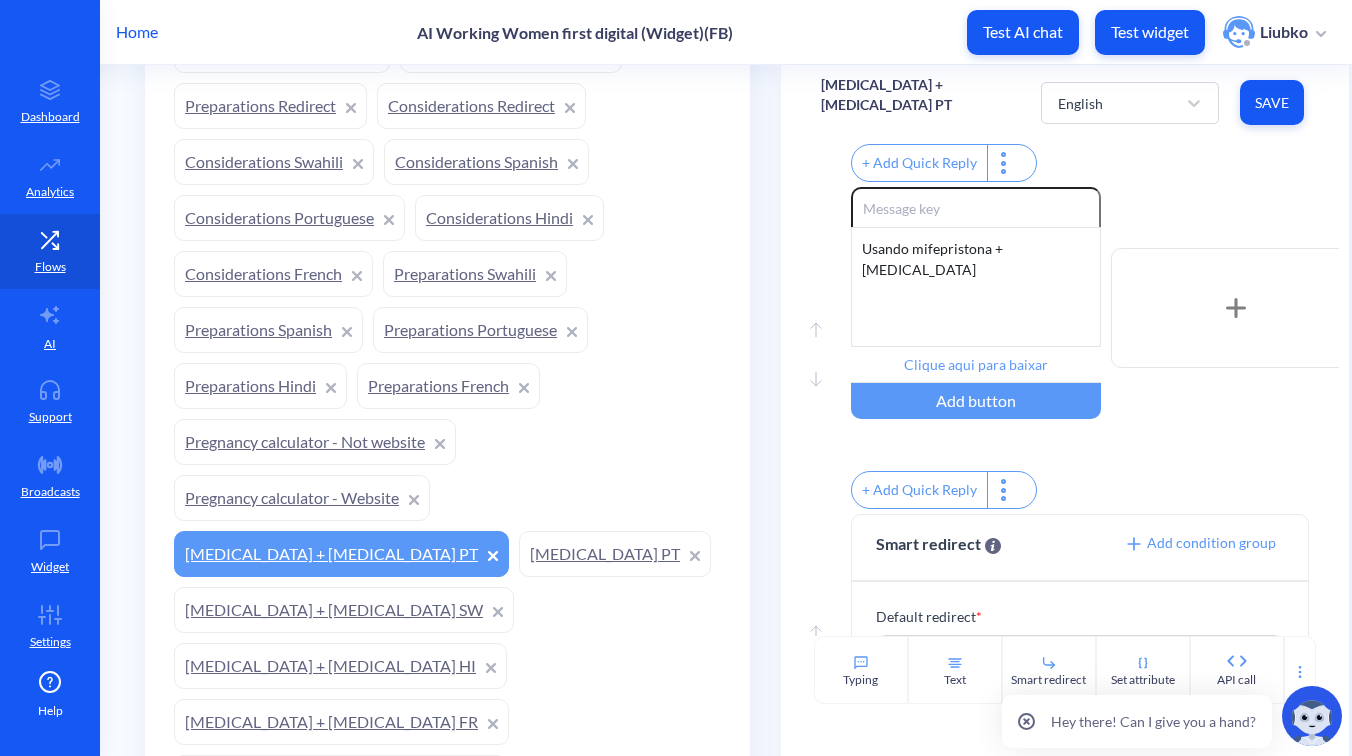 scroll, scrollTop: 337, scrollLeft: 0, axis: vertical 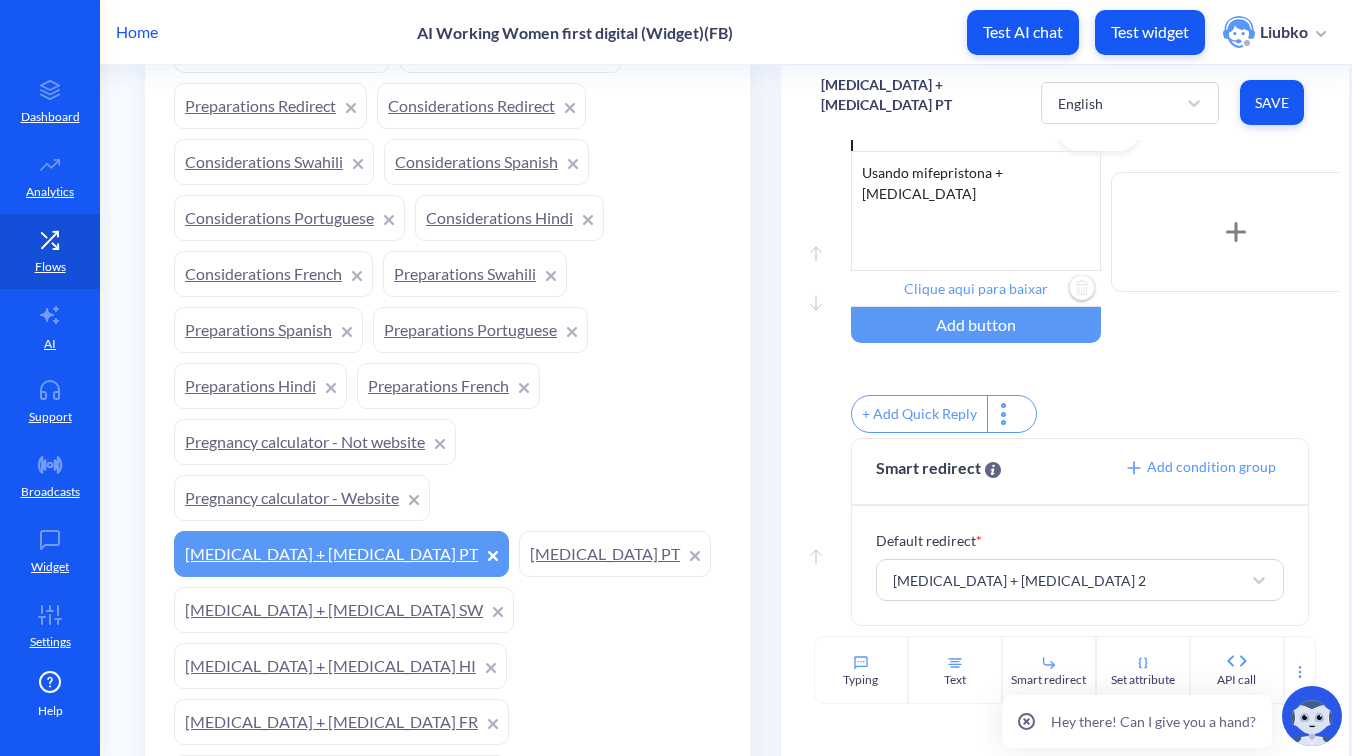 click on "Clique aqui para baixar" at bounding box center [976, 289] 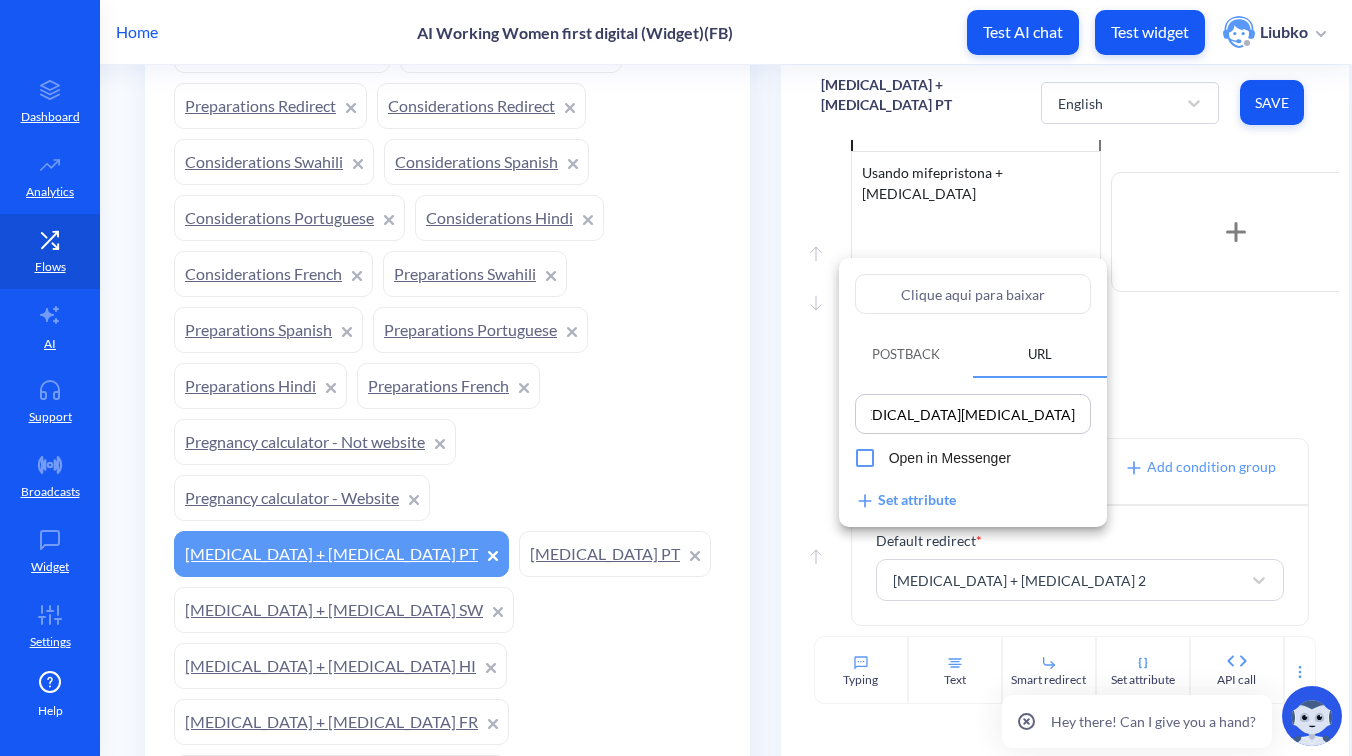 scroll, scrollTop: 0, scrollLeft: 406, axis: horizontal 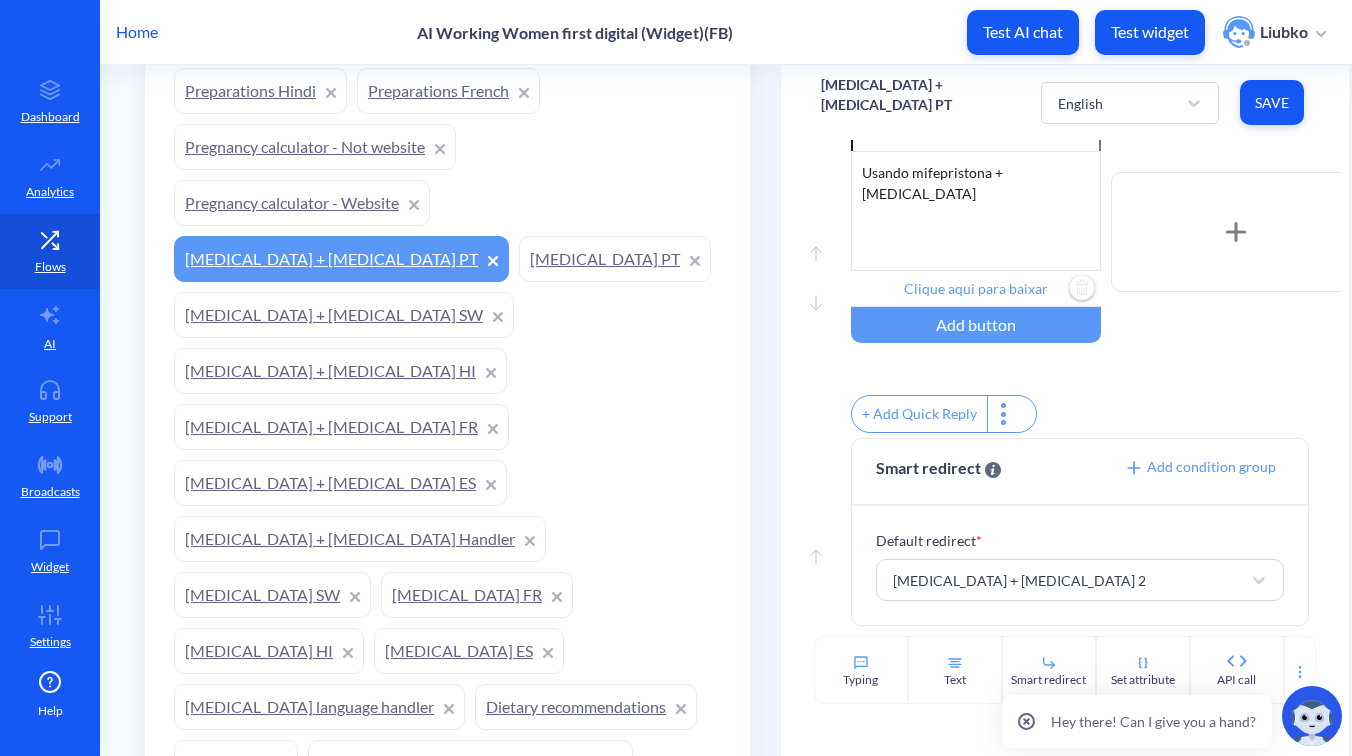 click on "[MEDICAL_DATA] EN" at bounding box center [271, 819] 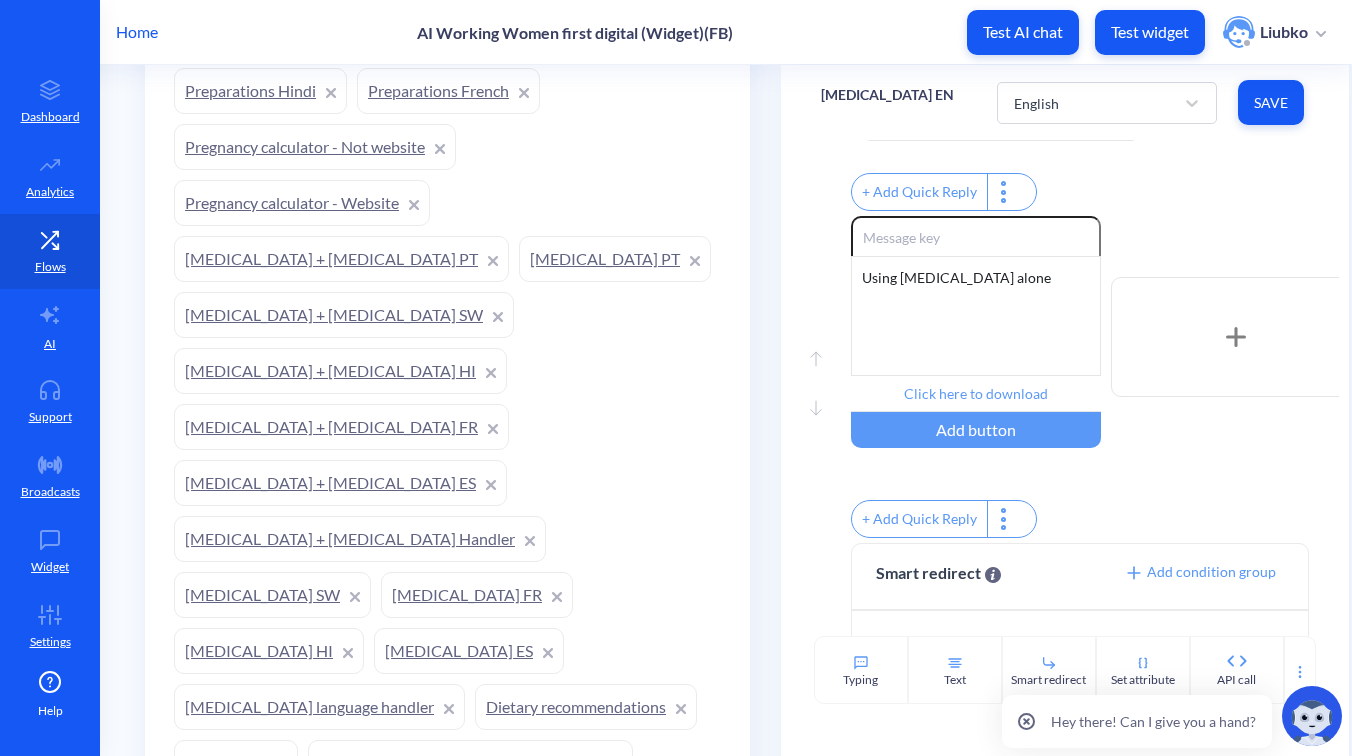 scroll, scrollTop: 337, scrollLeft: 0, axis: vertical 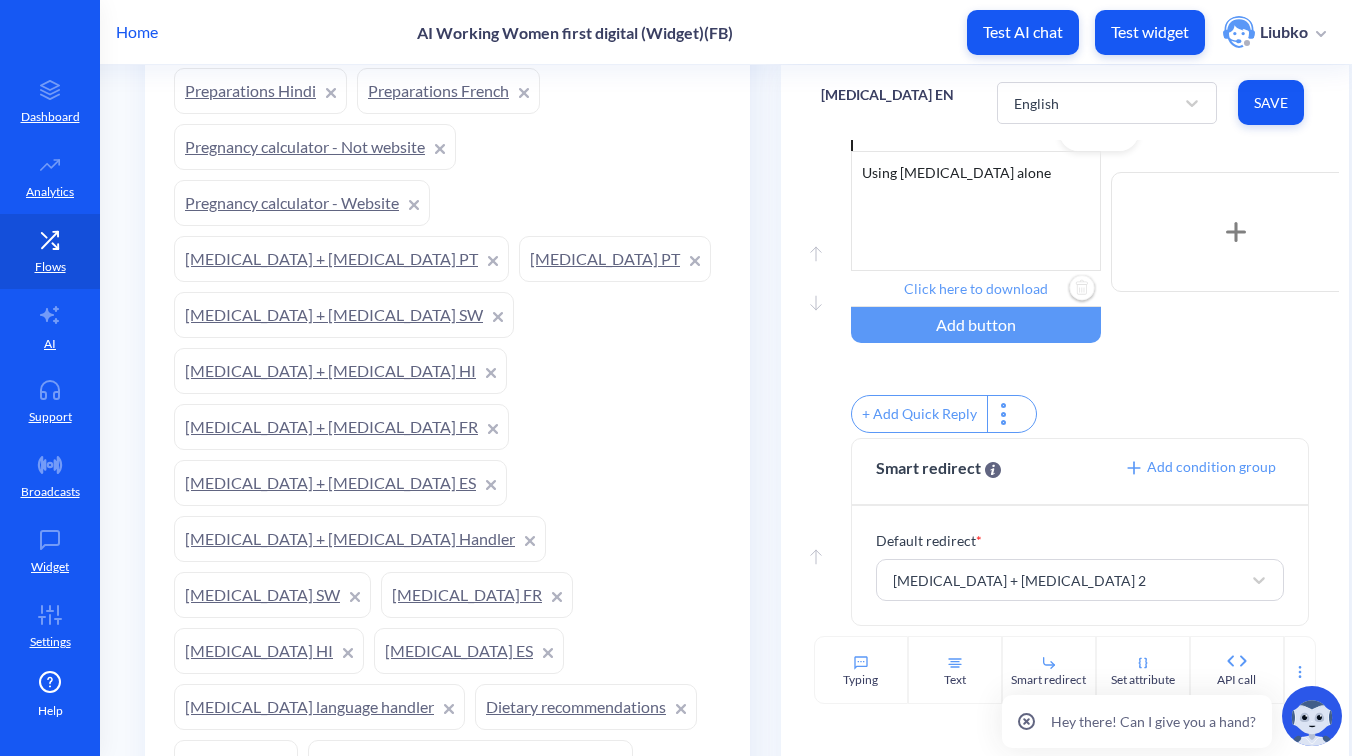 click on "Click here to download" at bounding box center (976, 289) 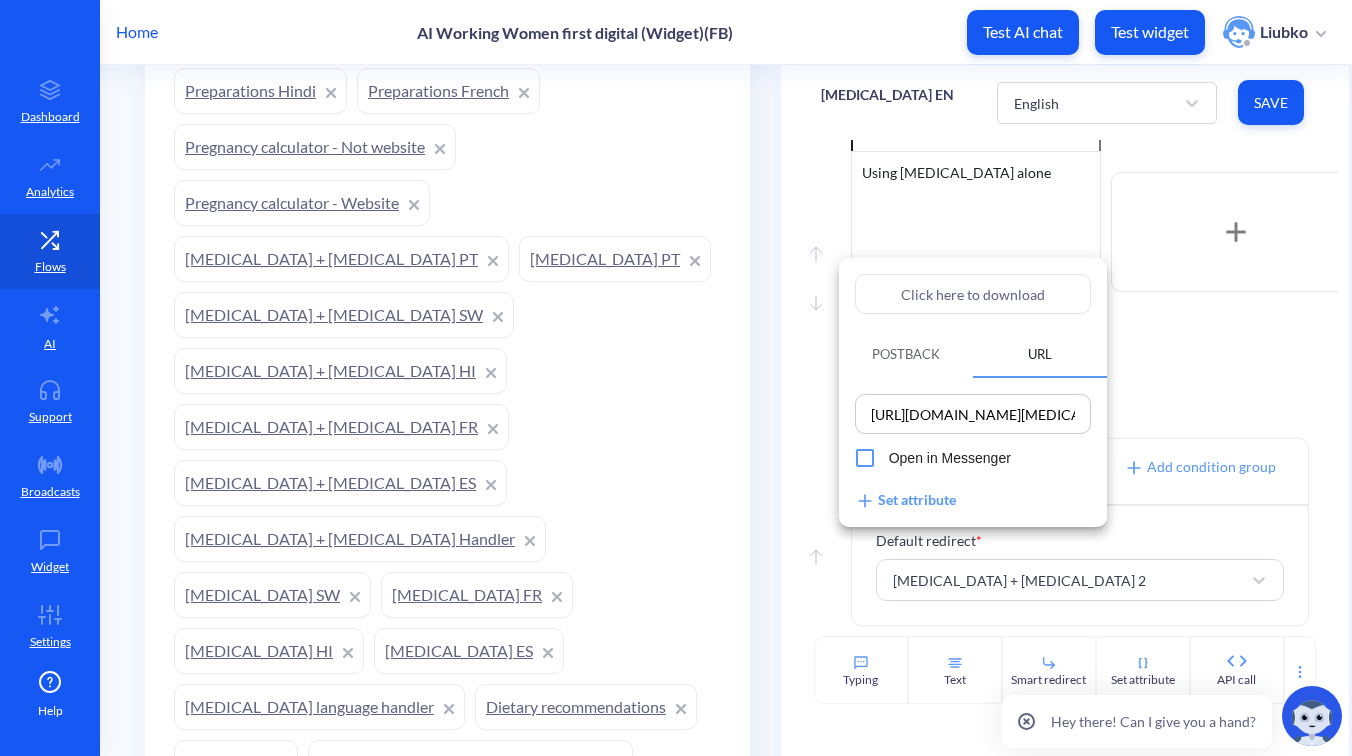 click on "[URL][DOMAIN_NAME][MEDICAL_DATA]" at bounding box center (973, 414) 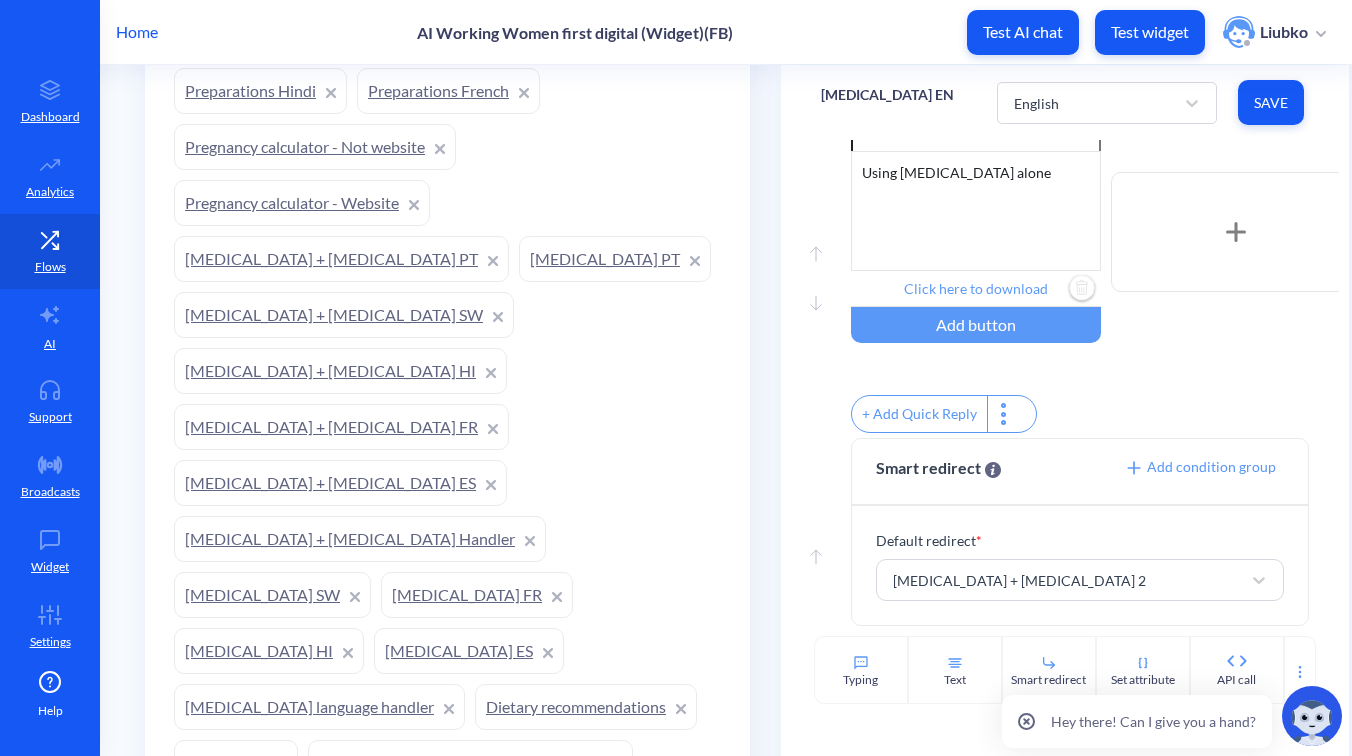 click at bounding box center [676, 378] 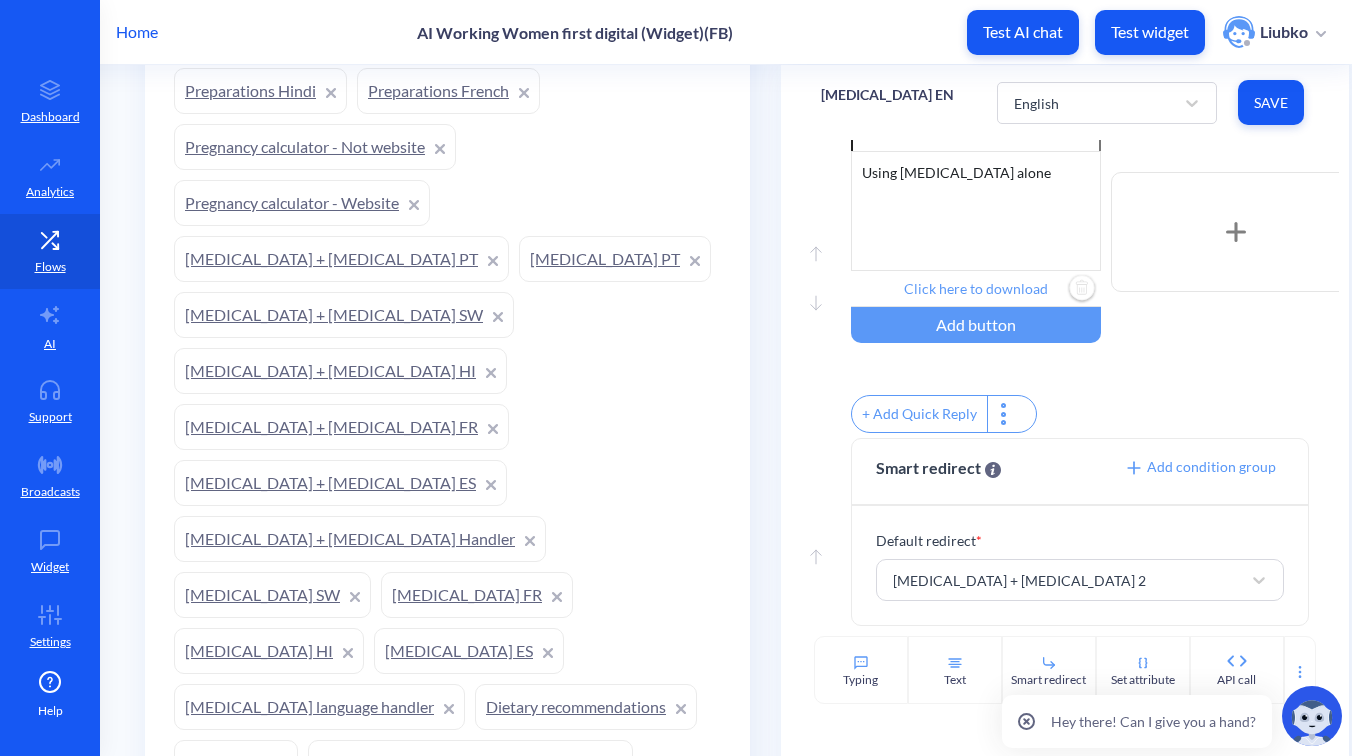click on "[MEDICAL_DATA] + [MEDICAL_DATA] 2" at bounding box center [470, 763] 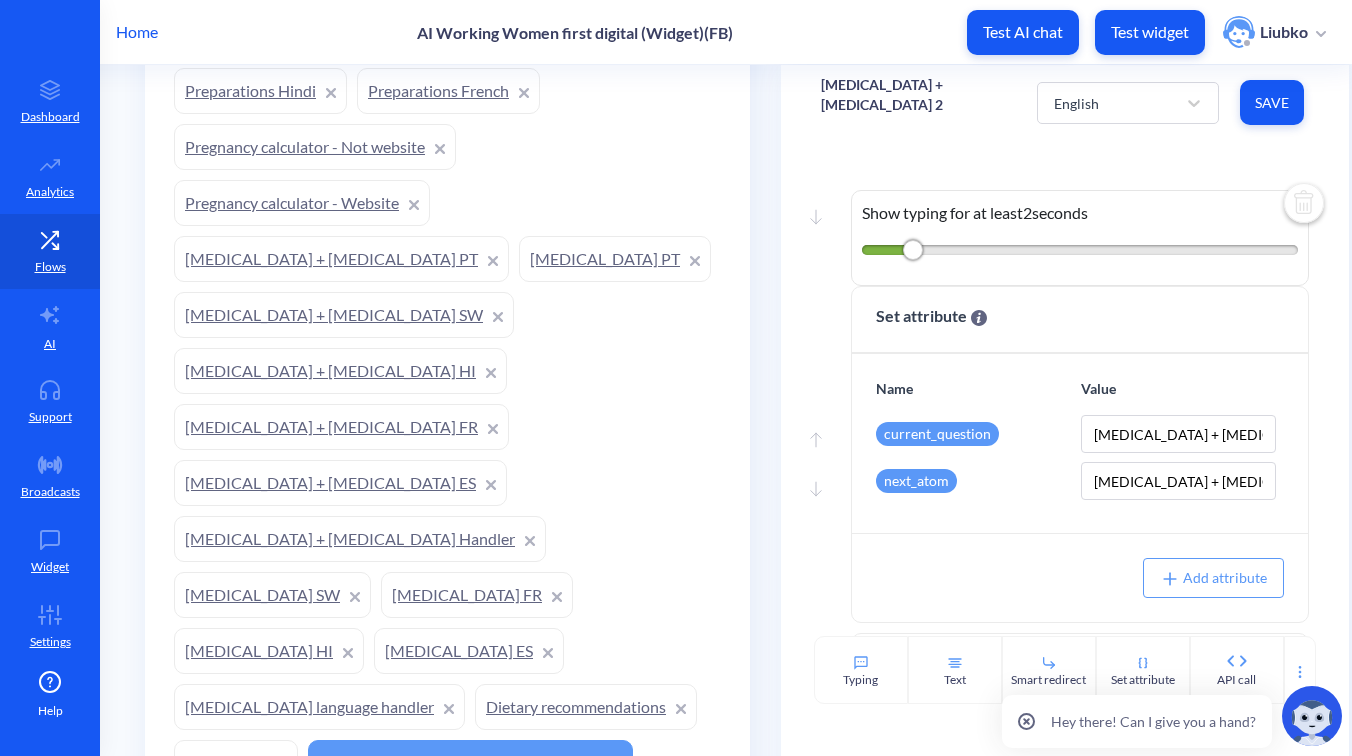 click on "[MEDICAL_DATA] EN" at bounding box center (271, 819) 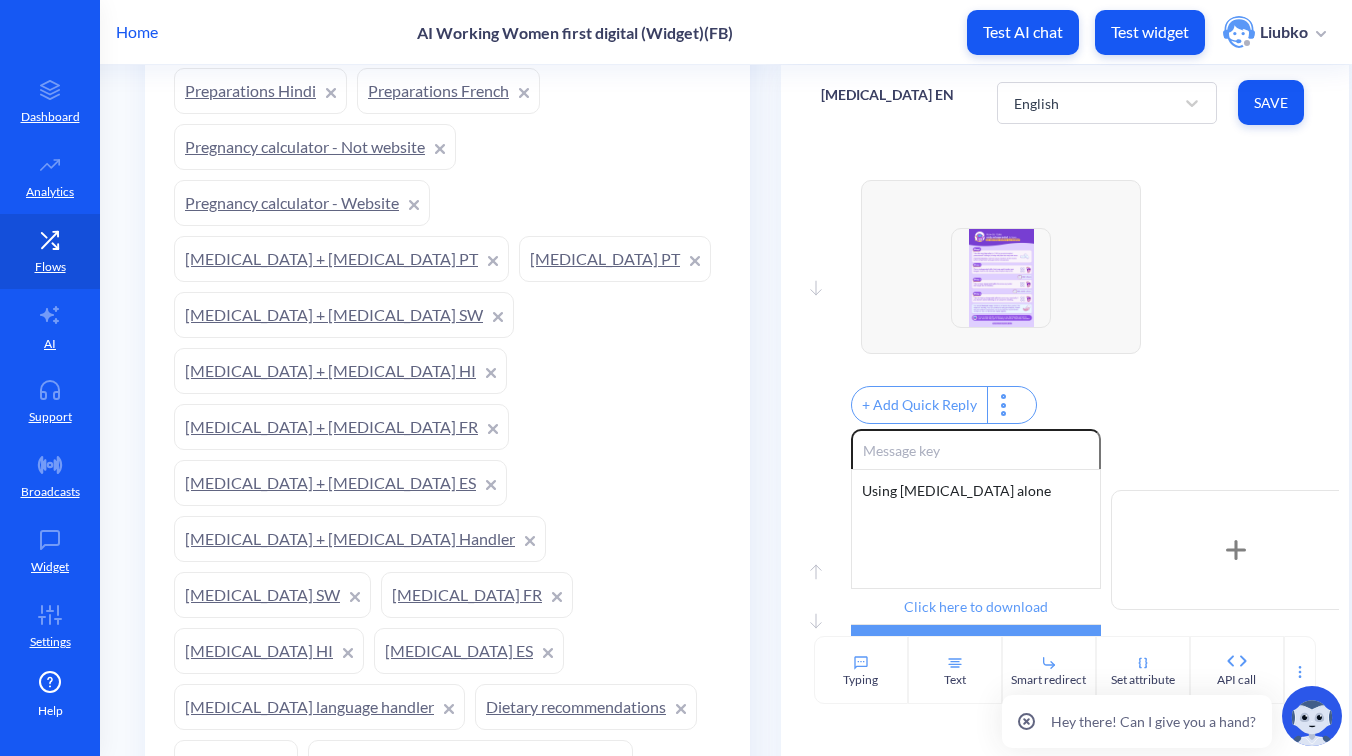 click on "[MEDICAL_DATA] EN" at bounding box center [887, 95] 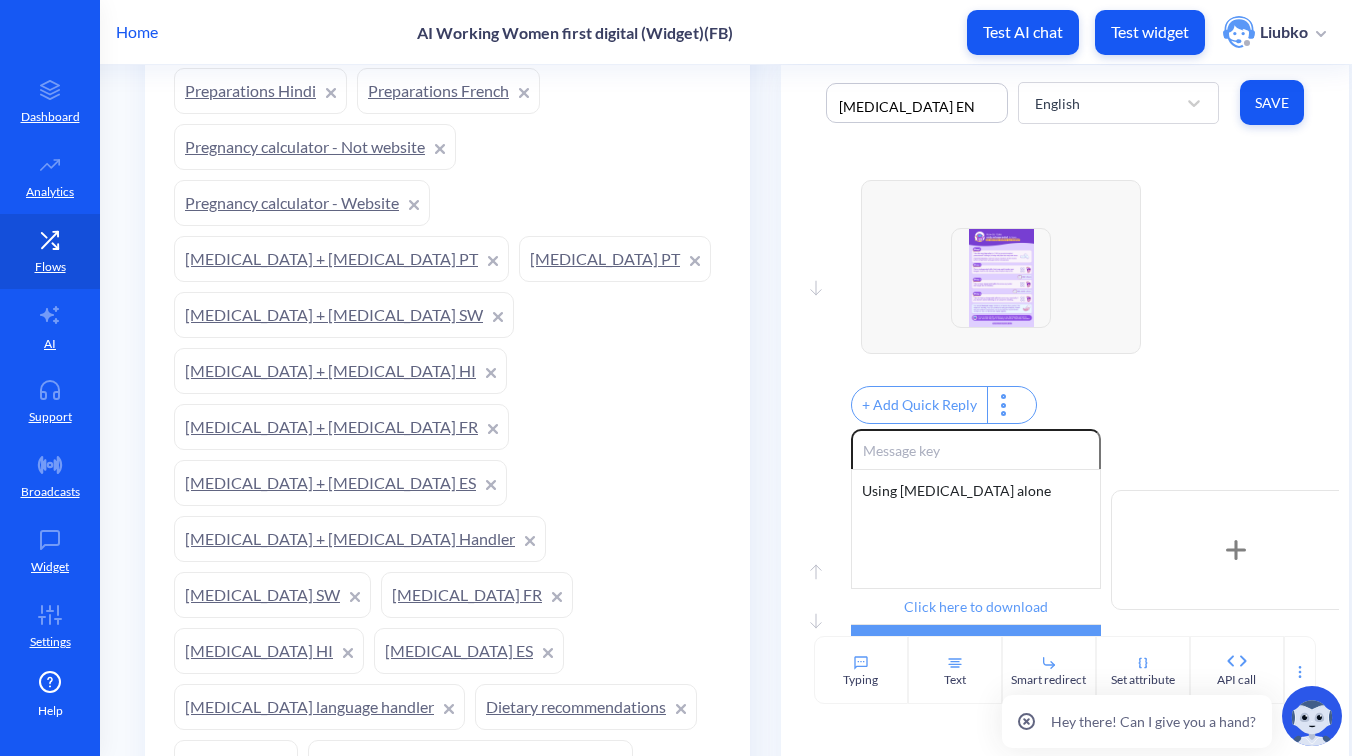 click on "Home AI Working Women first digital (Widget)(FB) Test AI chat Test widget Liubko" at bounding box center [676, 32] 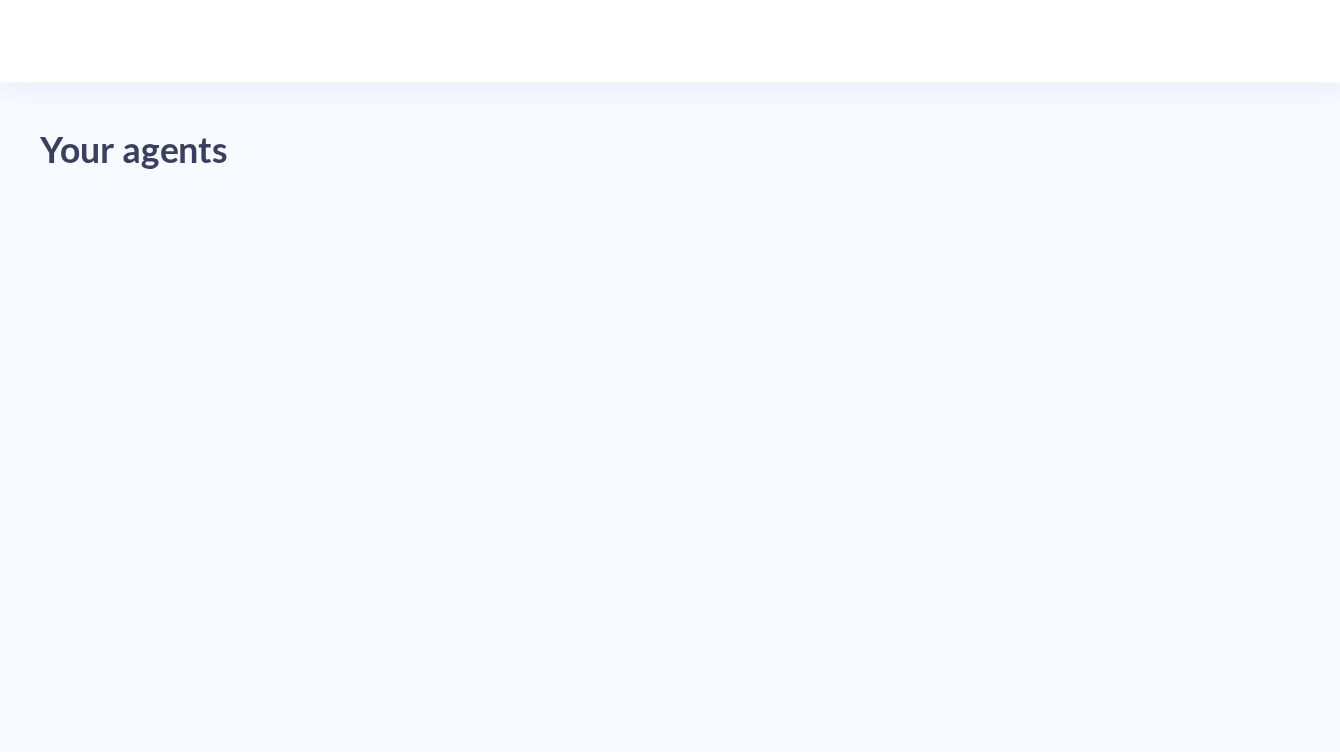 scroll, scrollTop: 0, scrollLeft: 0, axis: both 